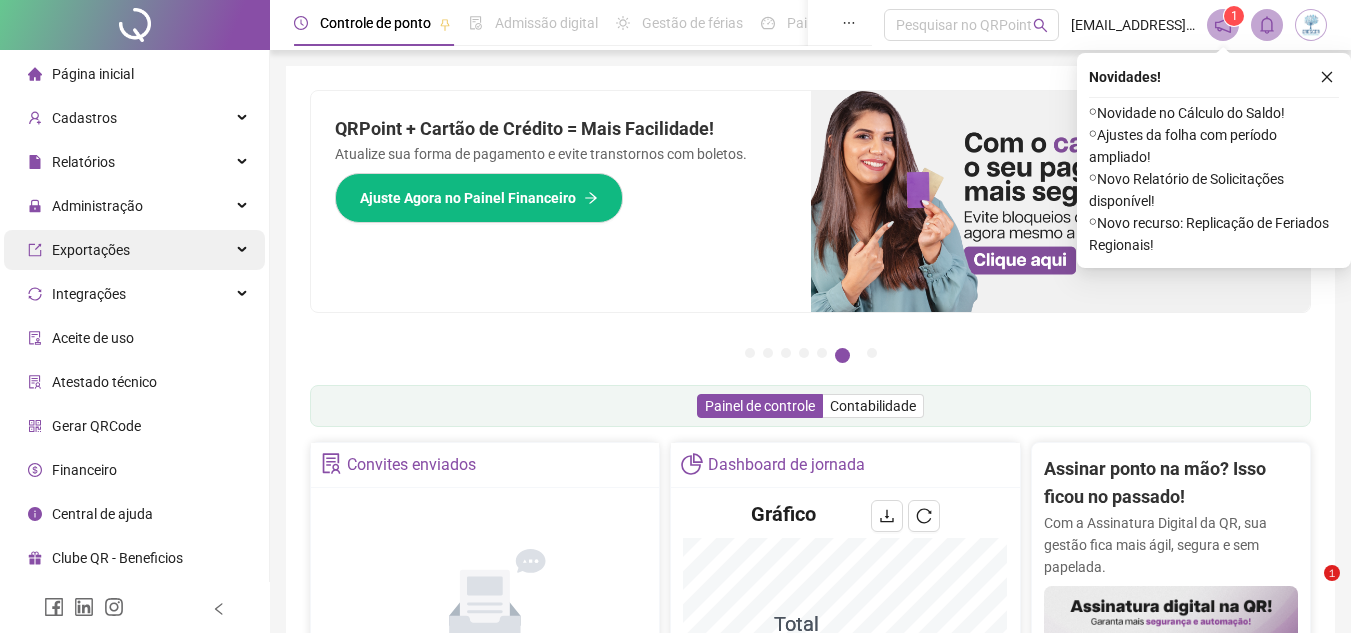 scroll, scrollTop: 0, scrollLeft: 0, axis: both 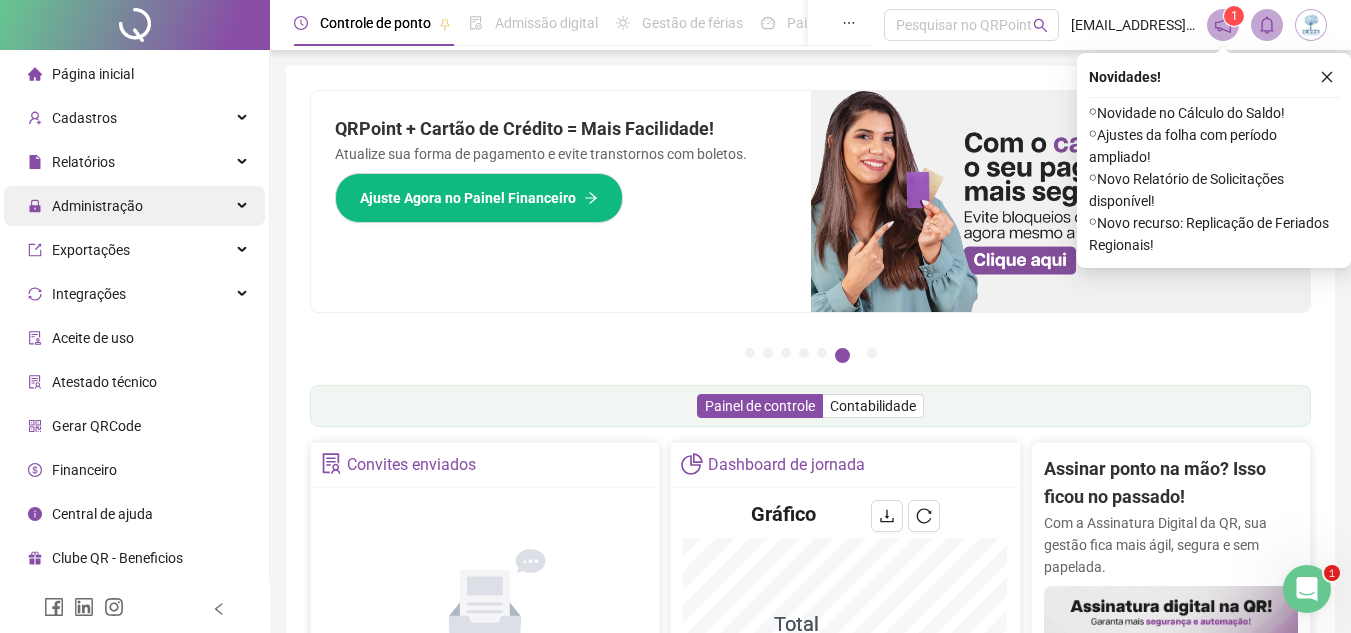 click on "Administração" at bounding box center [134, 206] 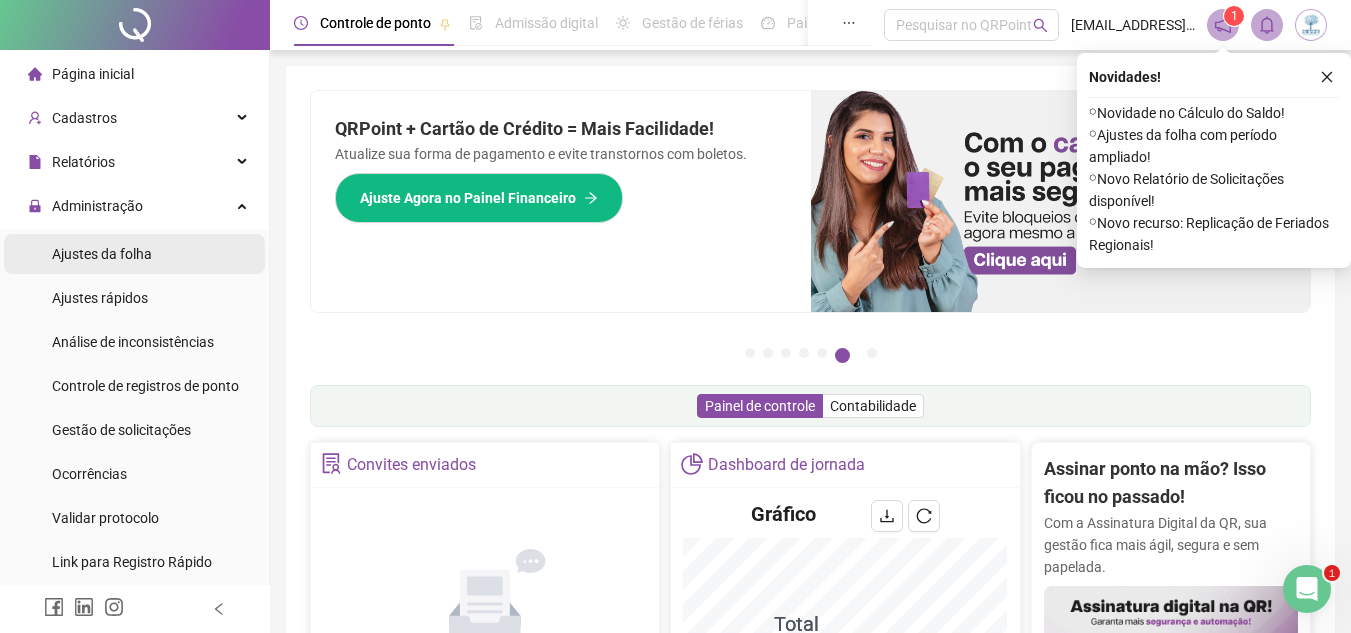click on "Ajustes da folha" at bounding box center (134, 254) 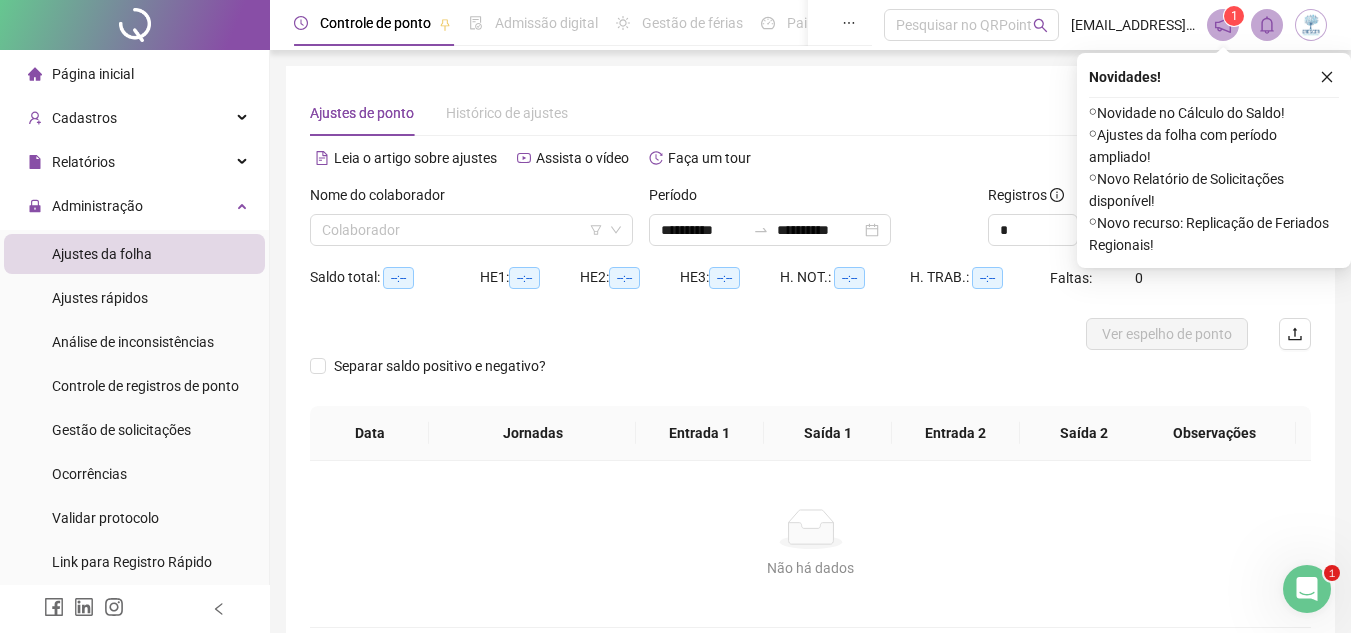 type on "**********" 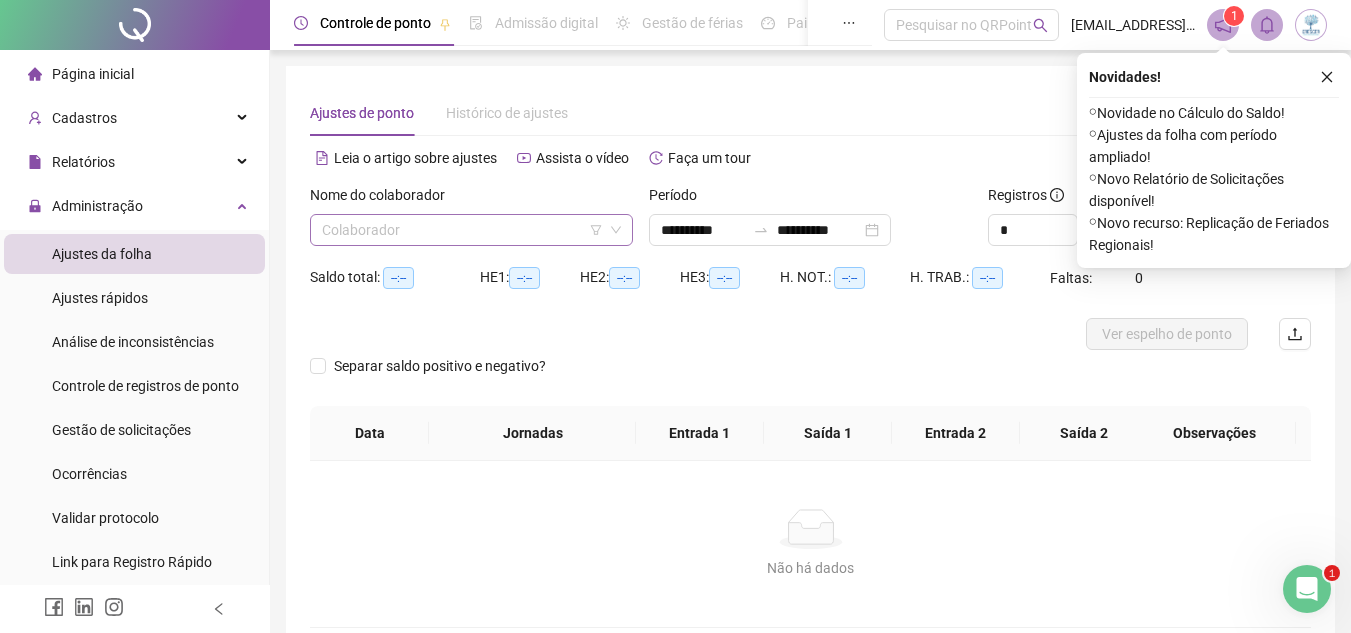click at bounding box center [465, 230] 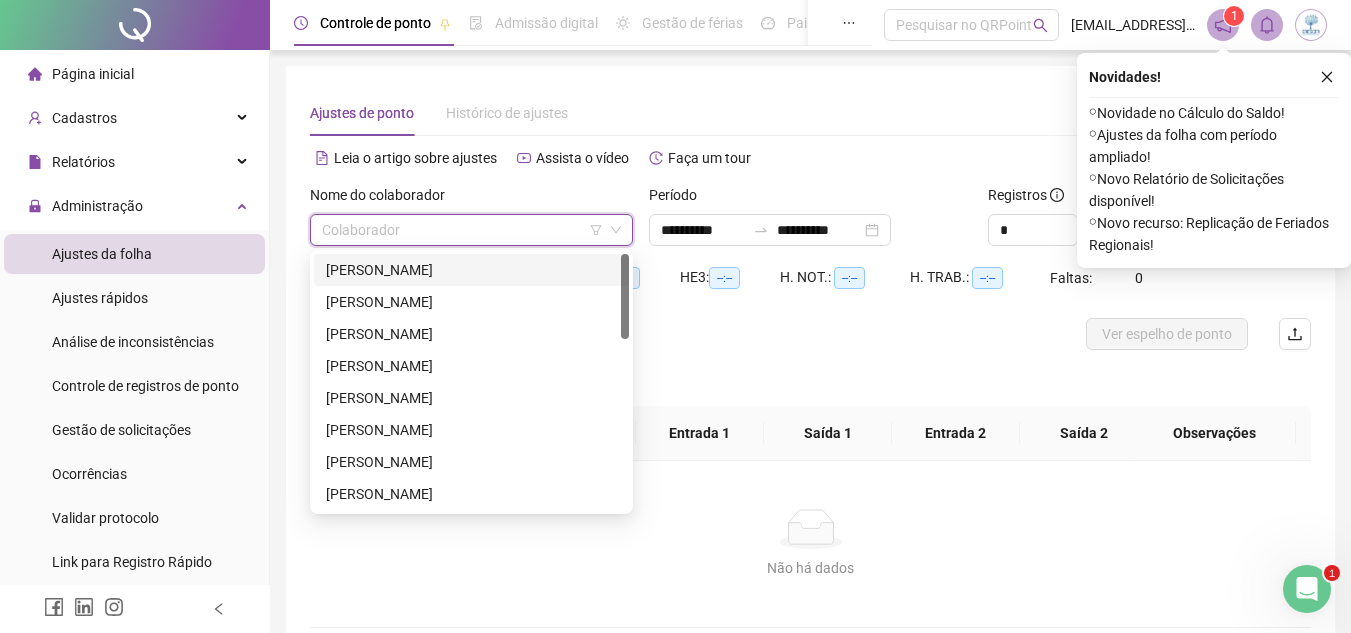 click on "[PERSON_NAME]" at bounding box center (471, 270) 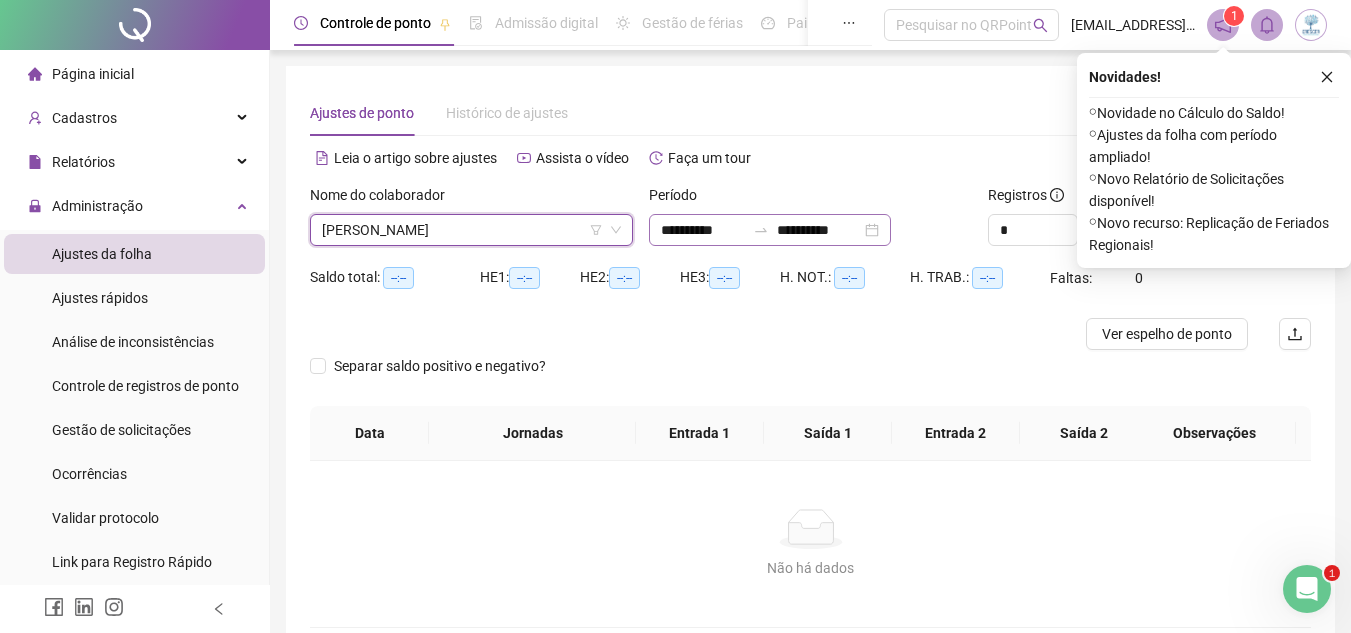 click on "**********" at bounding box center (770, 230) 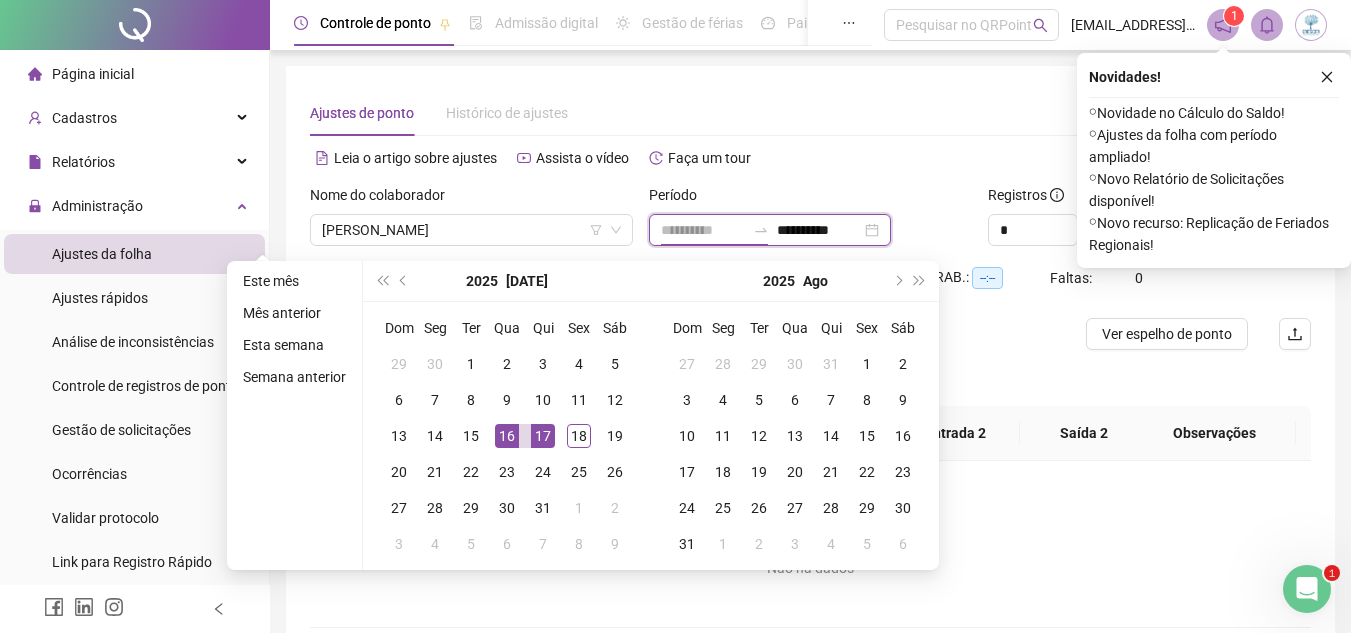 type on "**********" 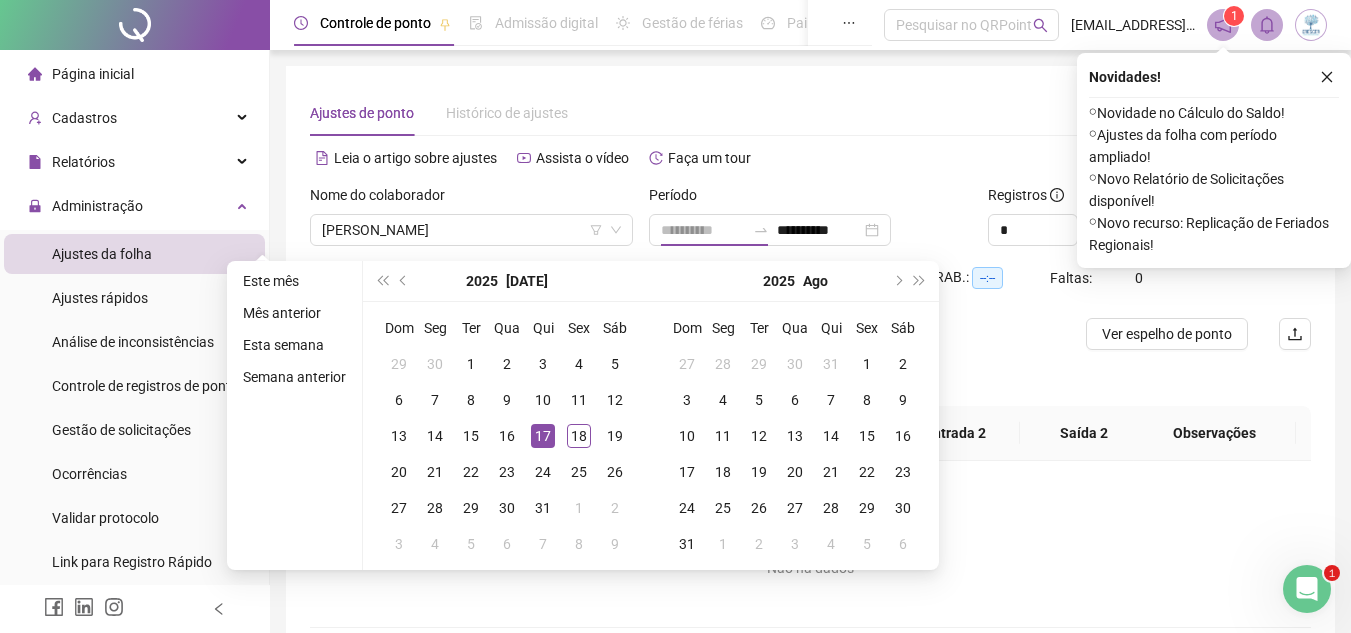 click on "17" at bounding box center [543, 436] 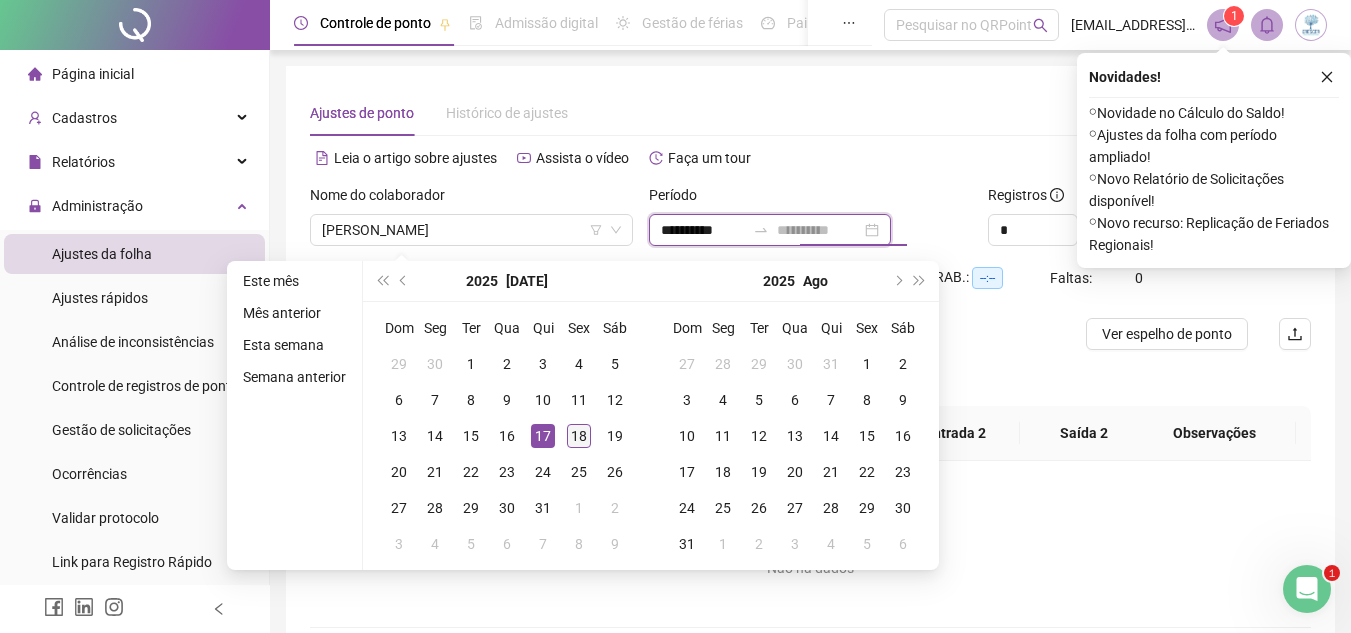 type on "**********" 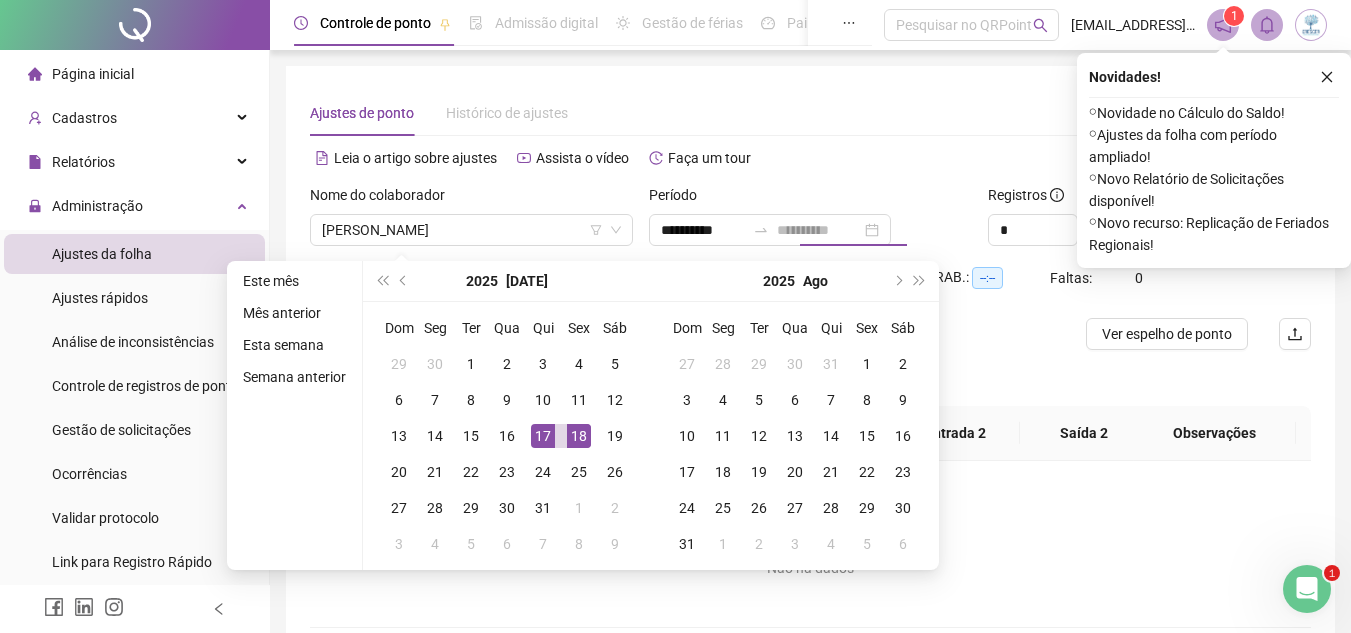 click on "18" at bounding box center [579, 436] 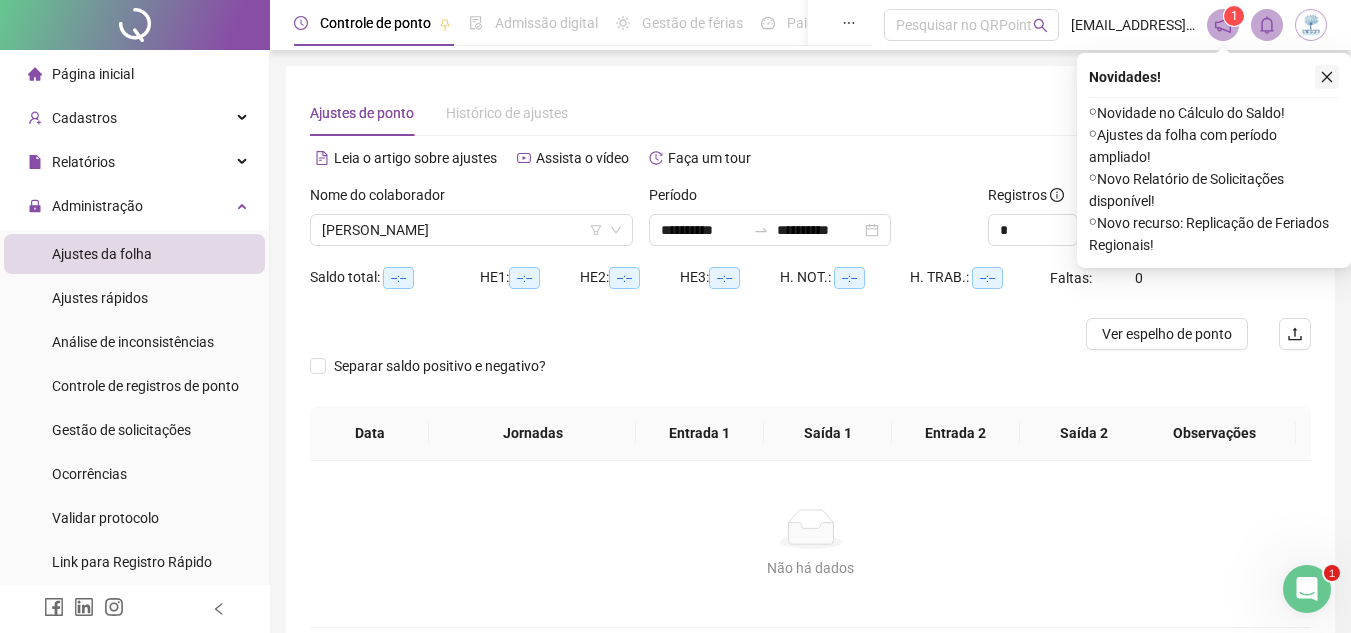 click 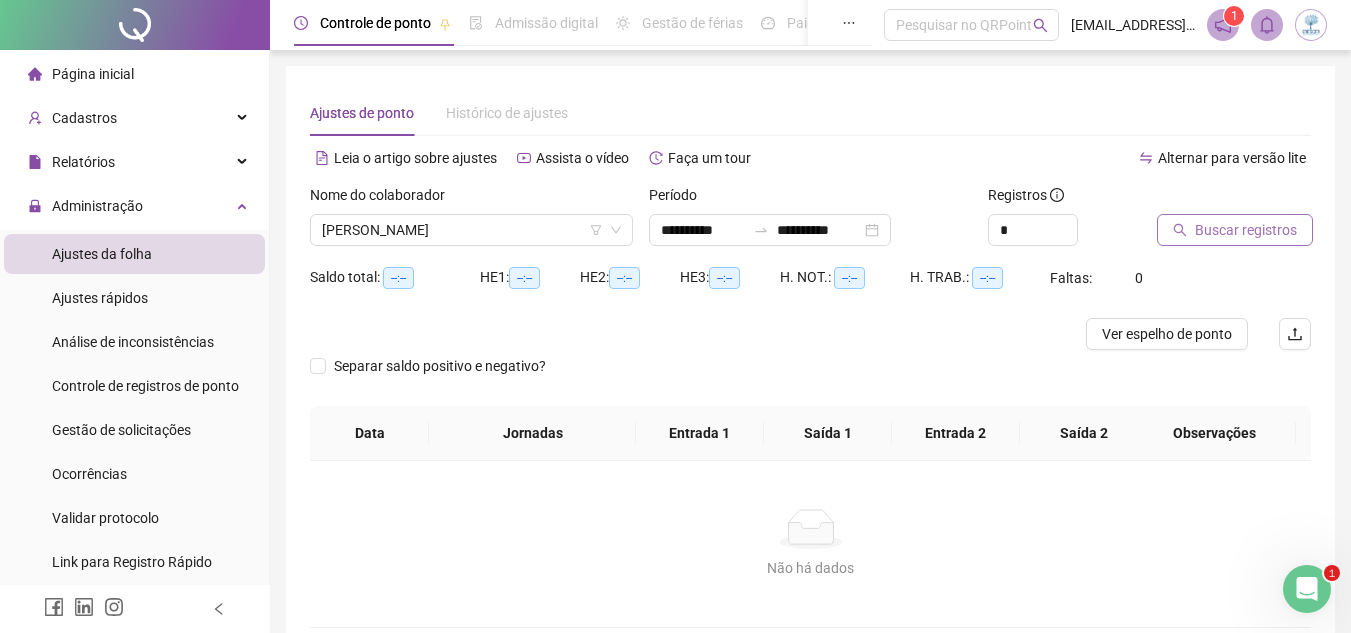 click on "Buscar registros" at bounding box center (1246, 230) 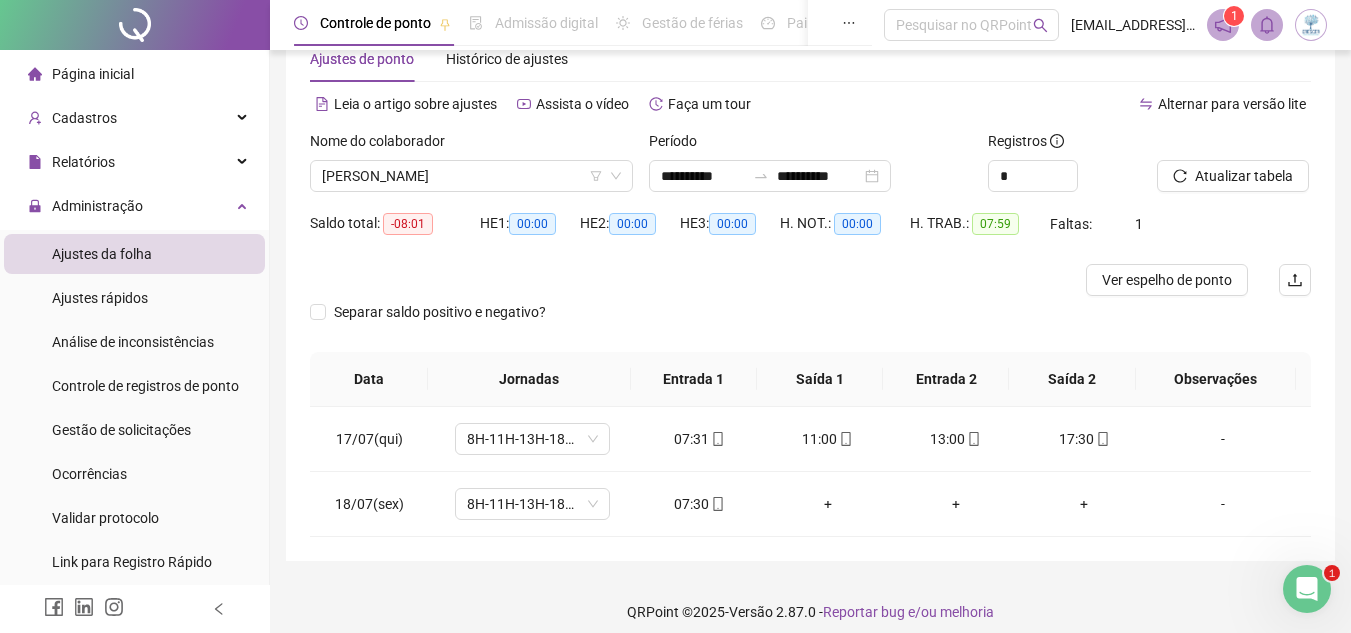 scroll, scrollTop: 68, scrollLeft: 0, axis: vertical 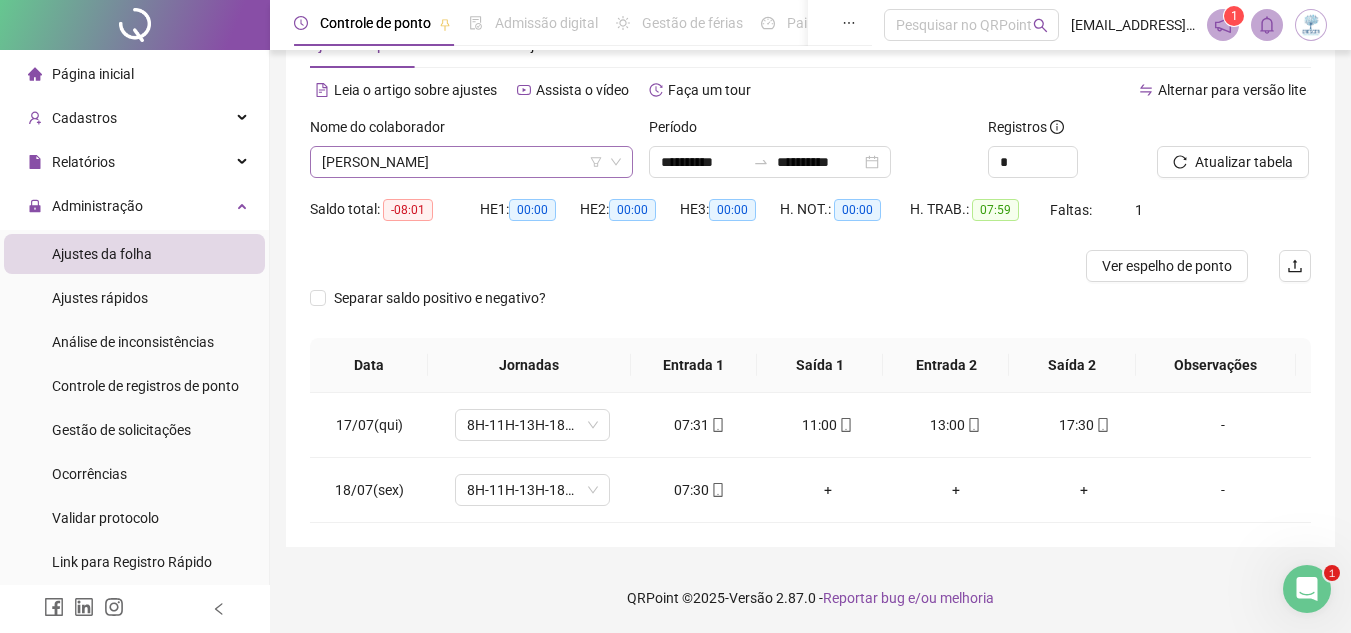 click on "[PERSON_NAME]" at bounding box center (471, 162) 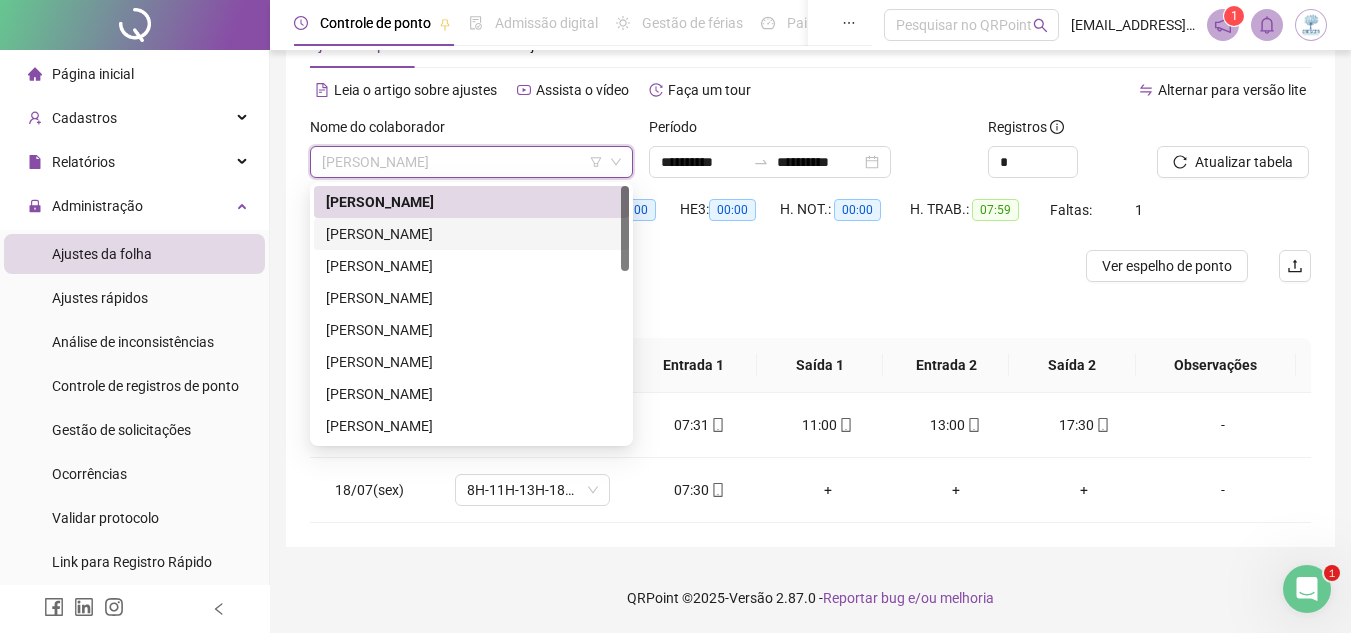 click on "[PERSON_NAME]" at bounding box center (471, 234) 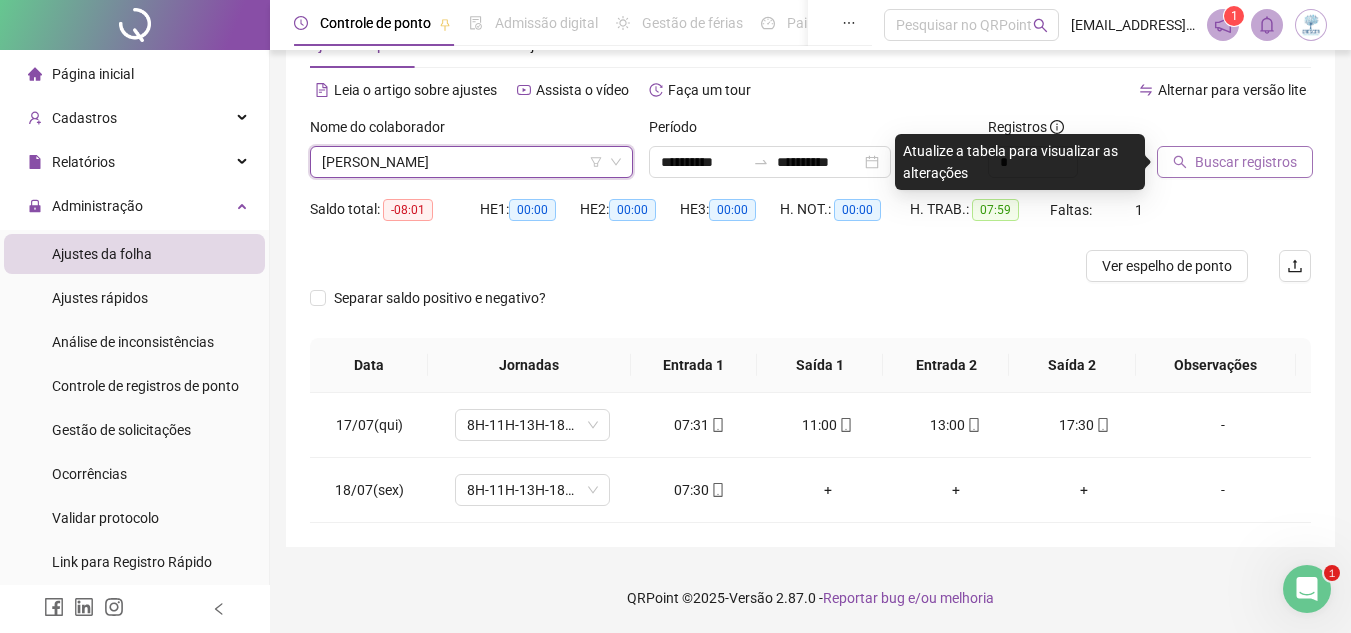 click on "Buscar registros" at bounding box center [1246, 162] 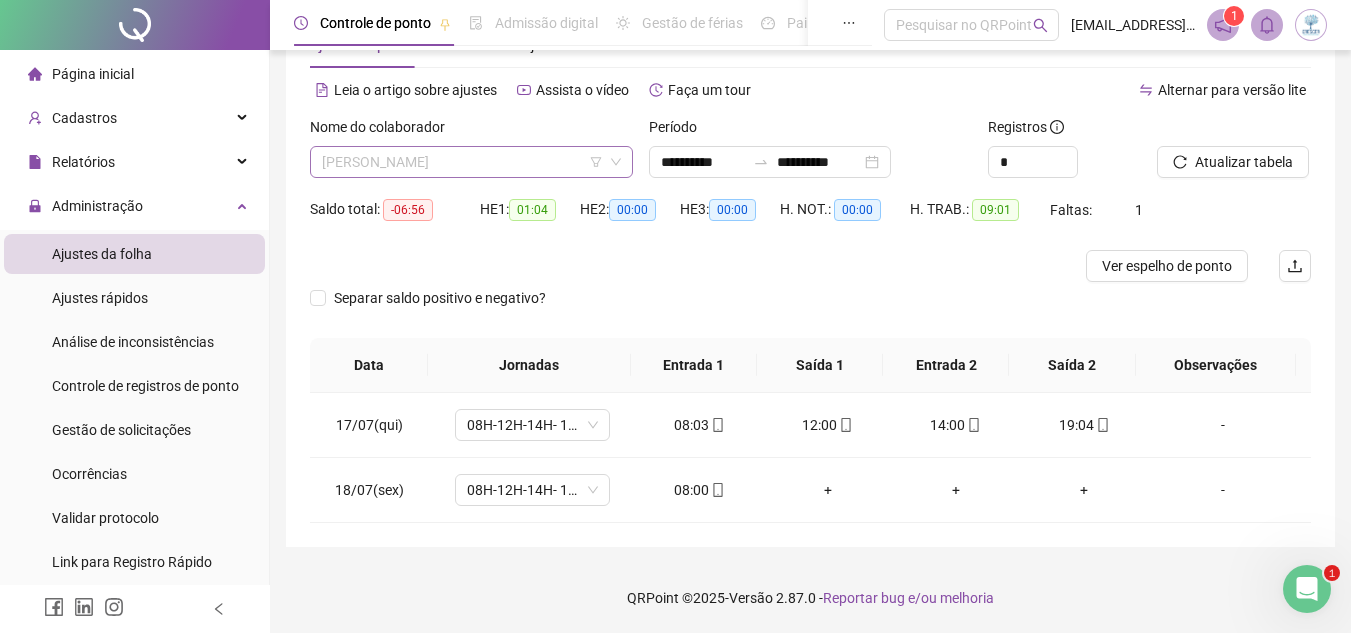 click on "[PERSON_NAME]" at bounding box center [471, 162] 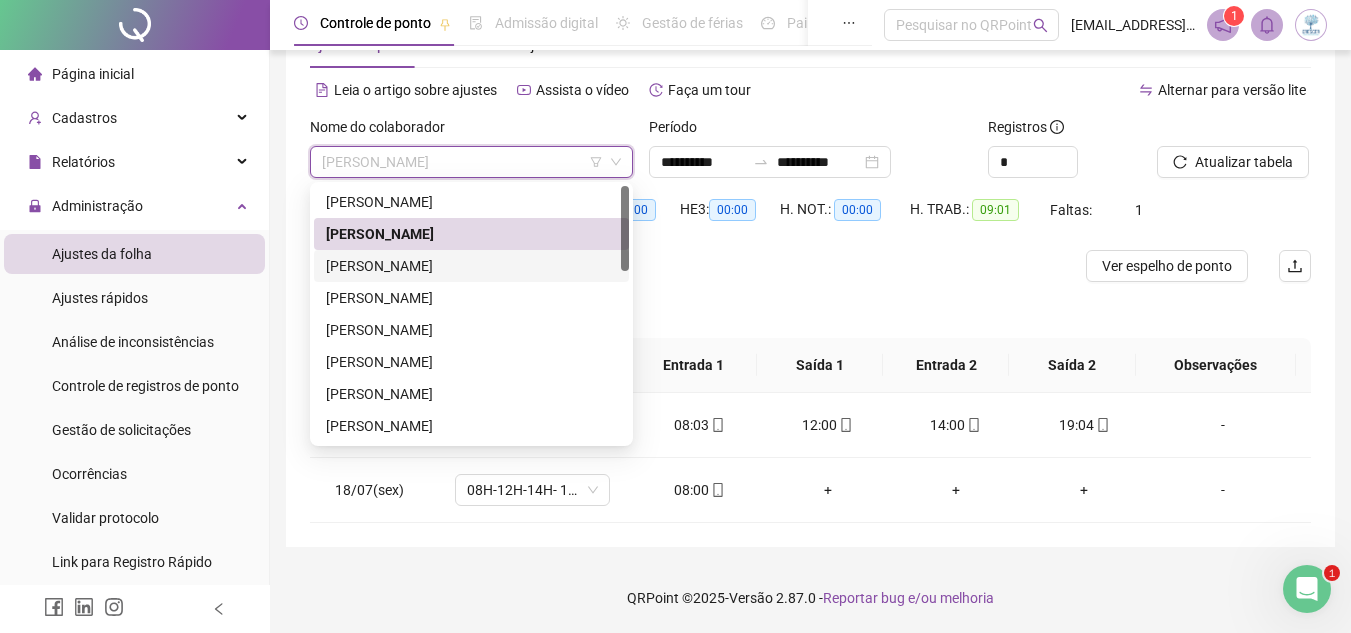 click on "[PERSON_NAME]" at bounding box center (471, 266) 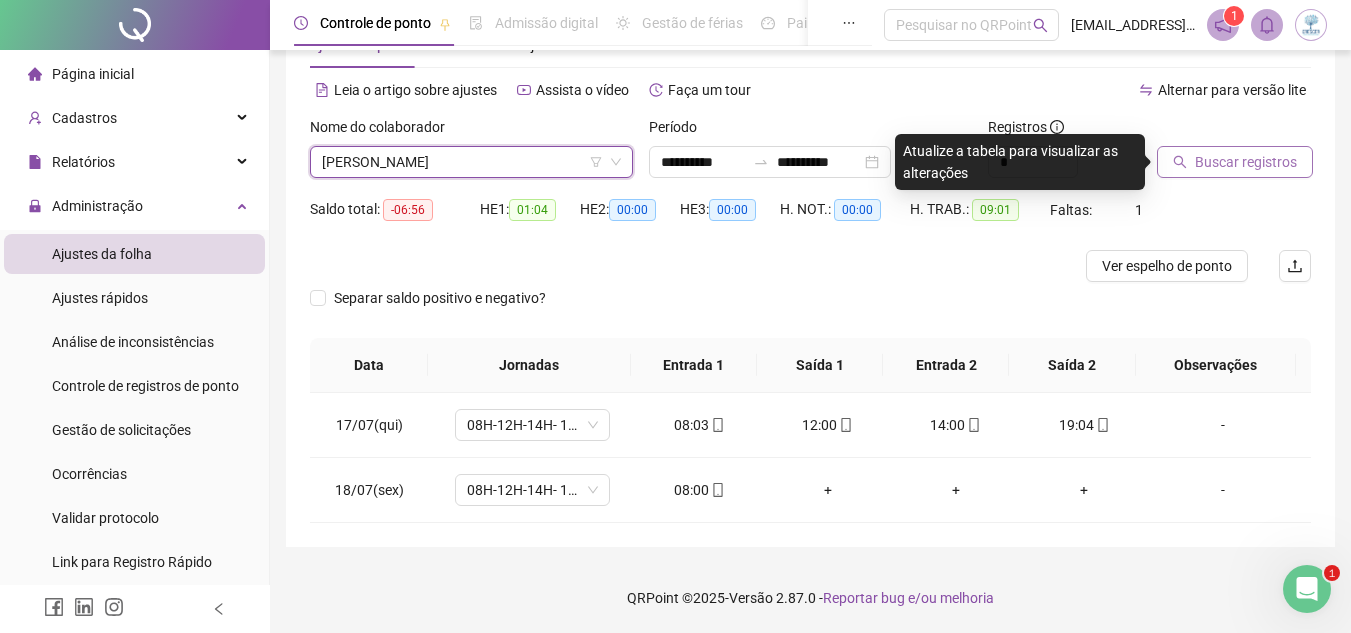 click on "Buscar registros" at bounding box center (1246, 162) 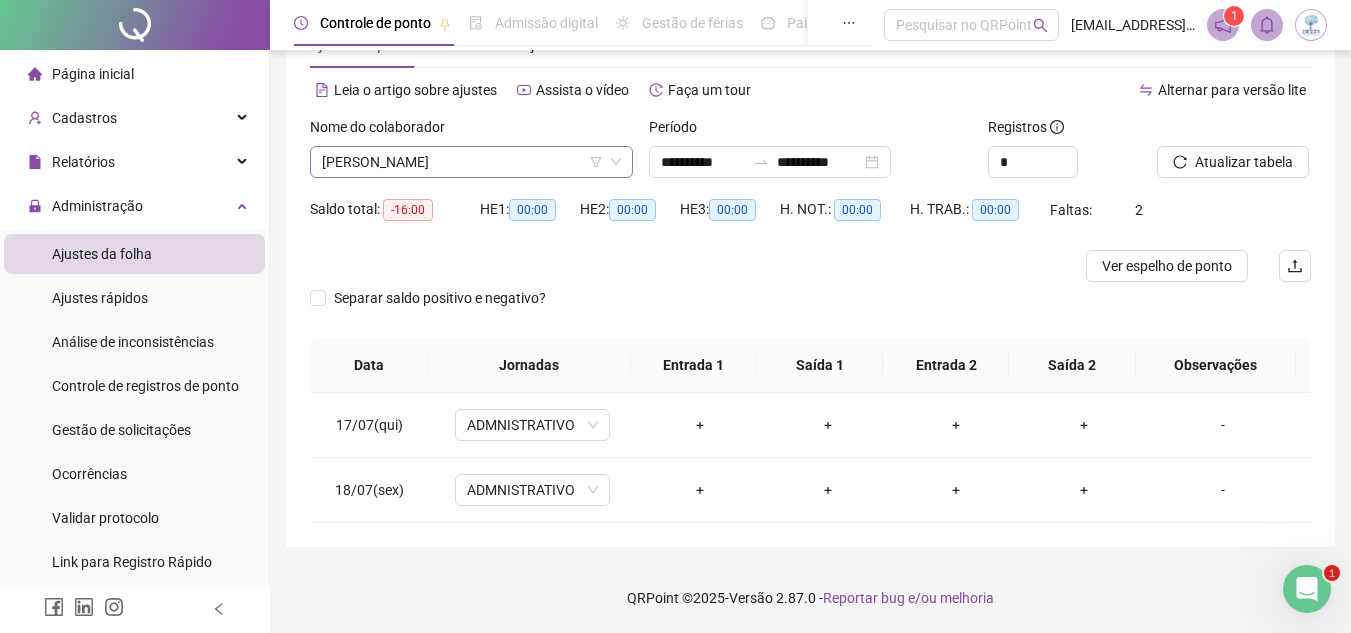 click on "[PERSON_NAME]" at bounding box center [471, 162] 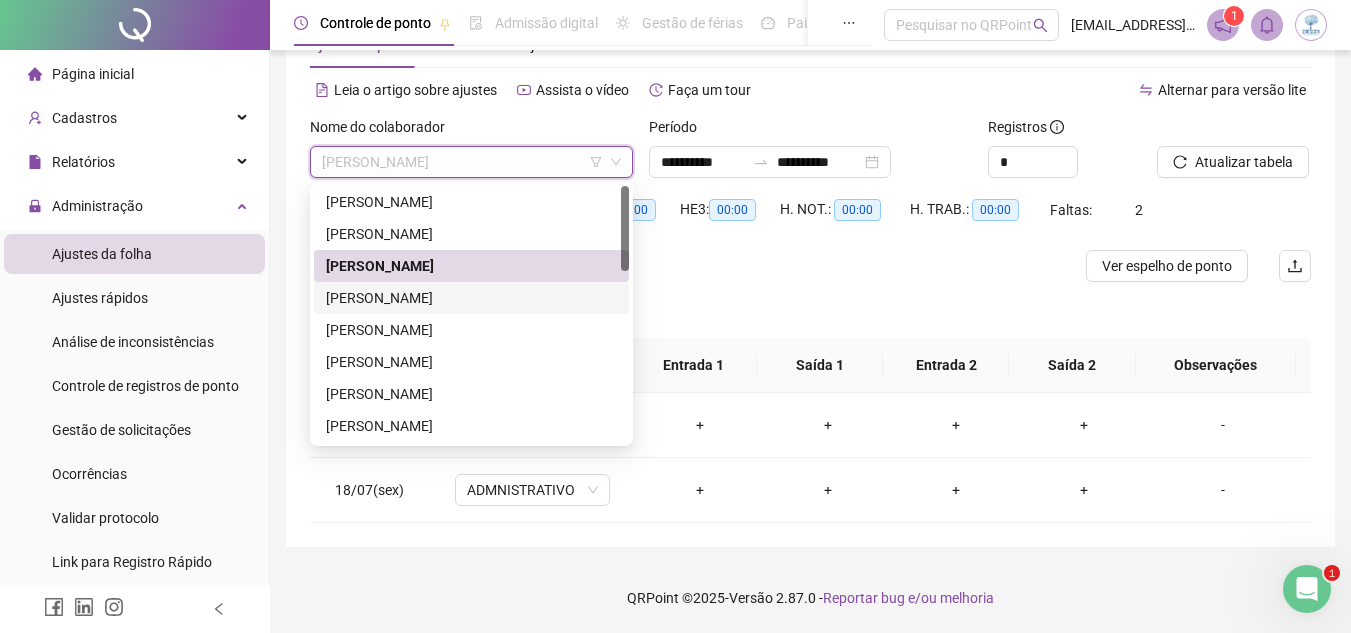 click on "[PERSON_NAME]" at bounding box center [471, 298] 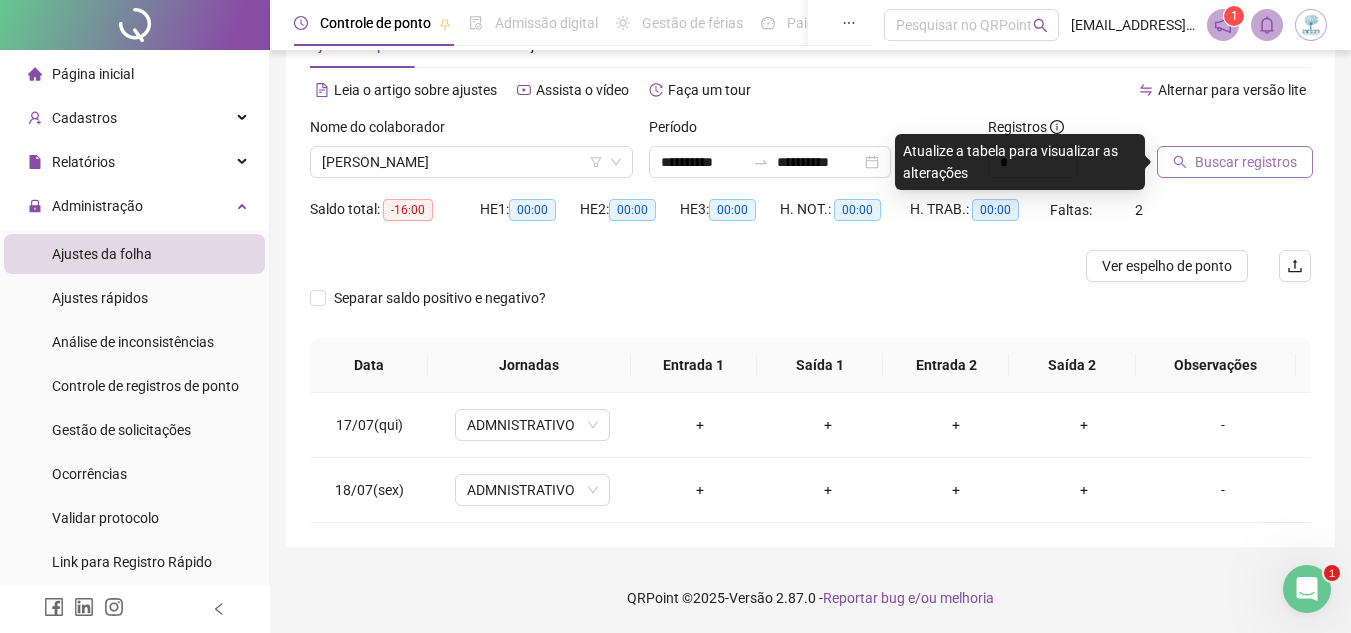click on "Buscar registros" at bounding box center (1246, 162) 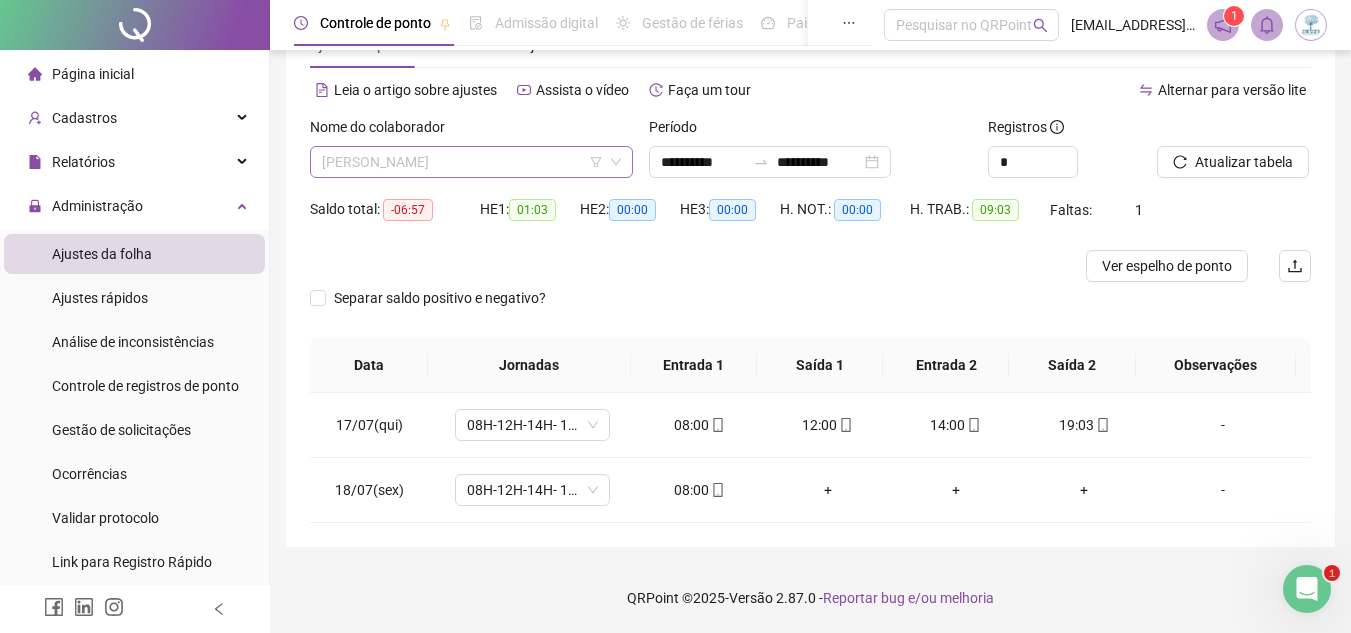 click on "[PERSON_NAME]" at bounding box center [471, 162] 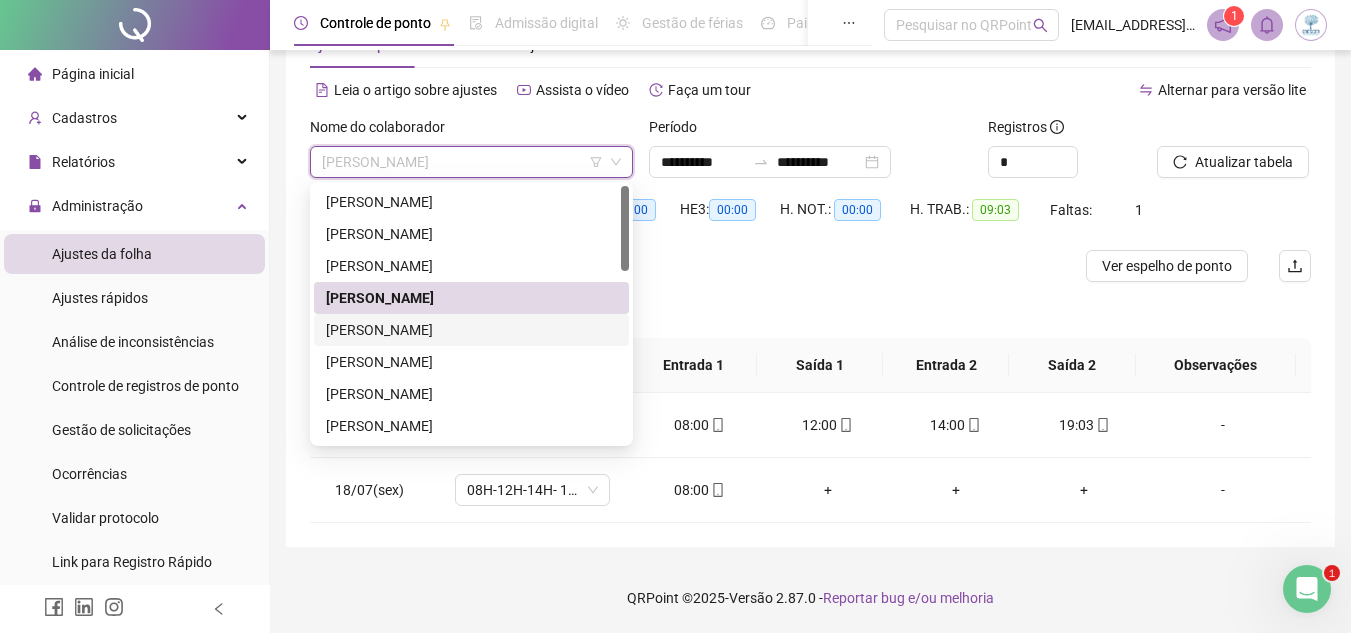 click on "[PERSON_NAME]" at bounding box center [471, 330] 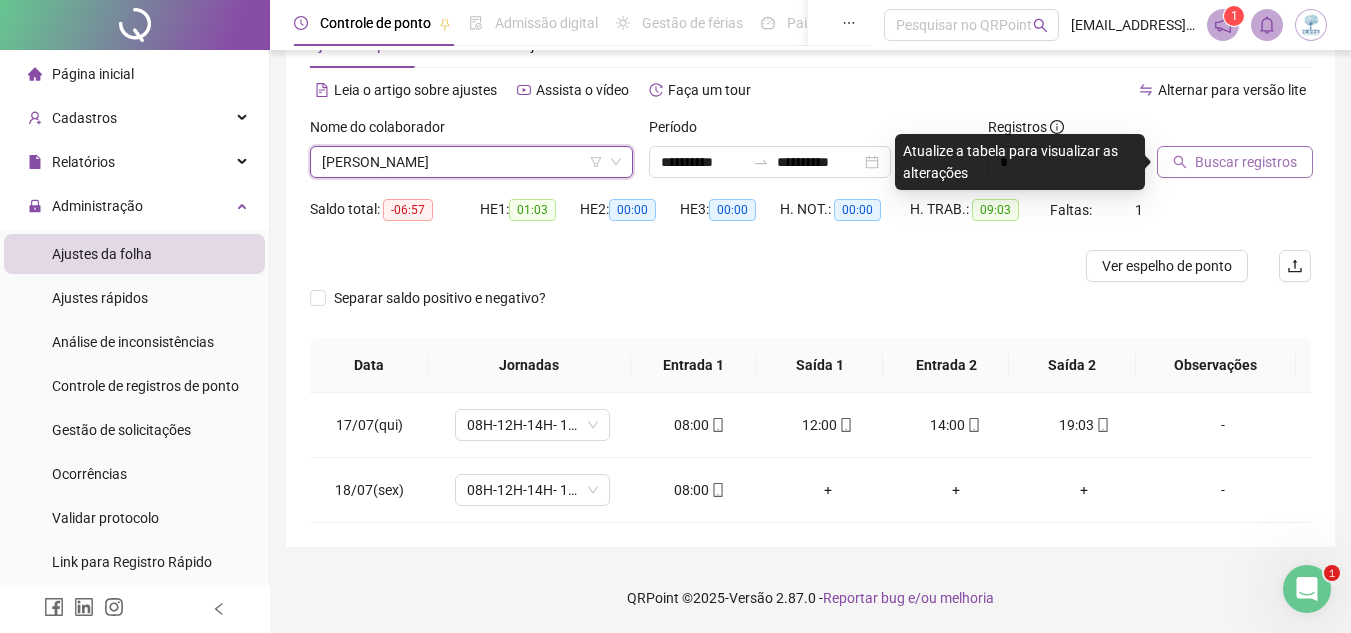 click on "Buscar registros" at bounding box center [1246, 162] 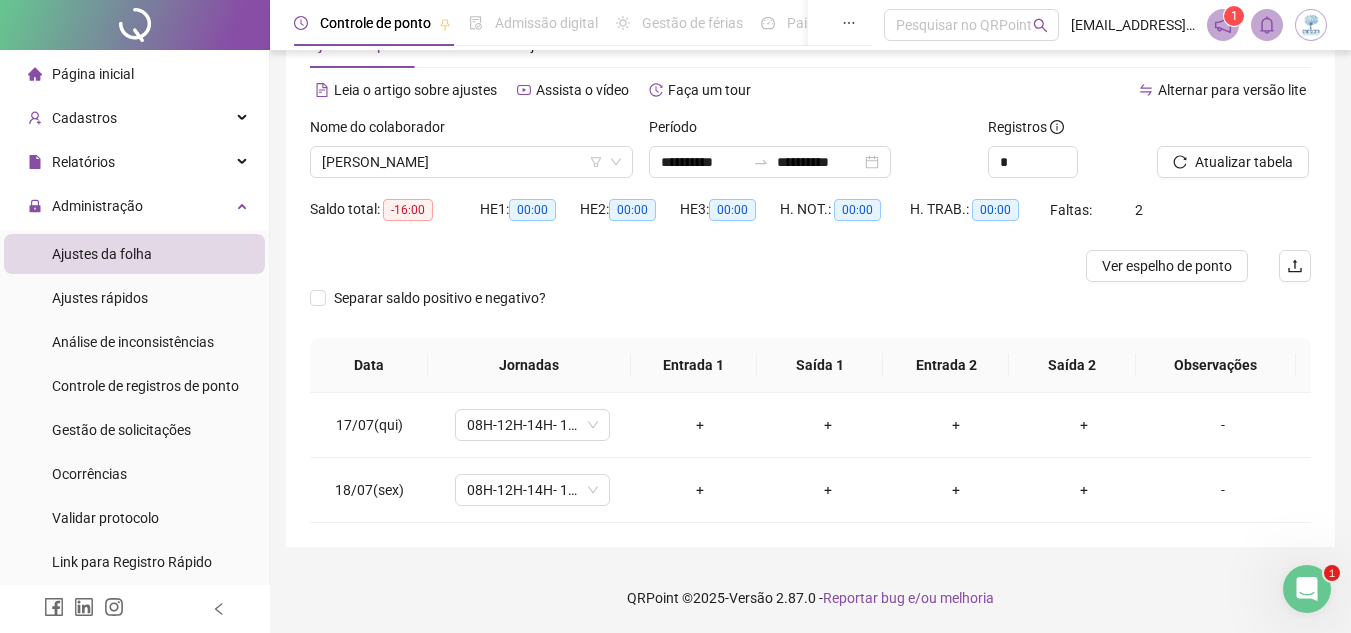 click on "[PERSON_NAME]" at bounding box center [471, 162] 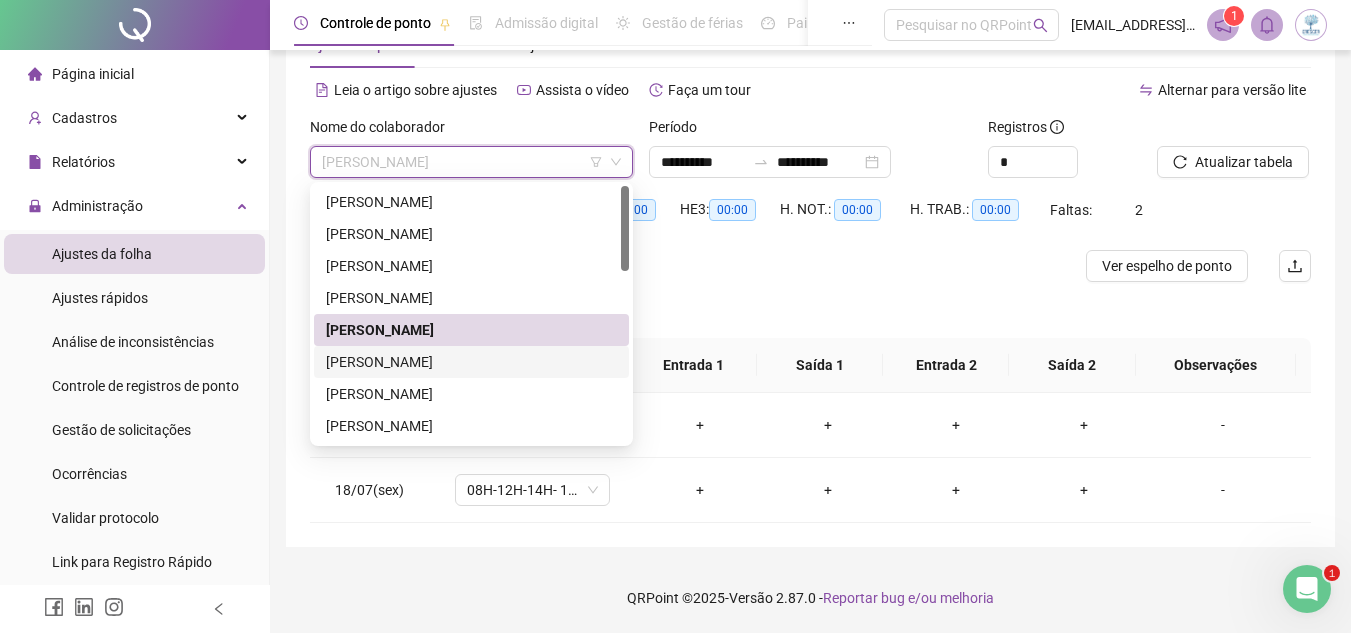 click on "[PERSON_NAME]" at bounding box center [471, 362] 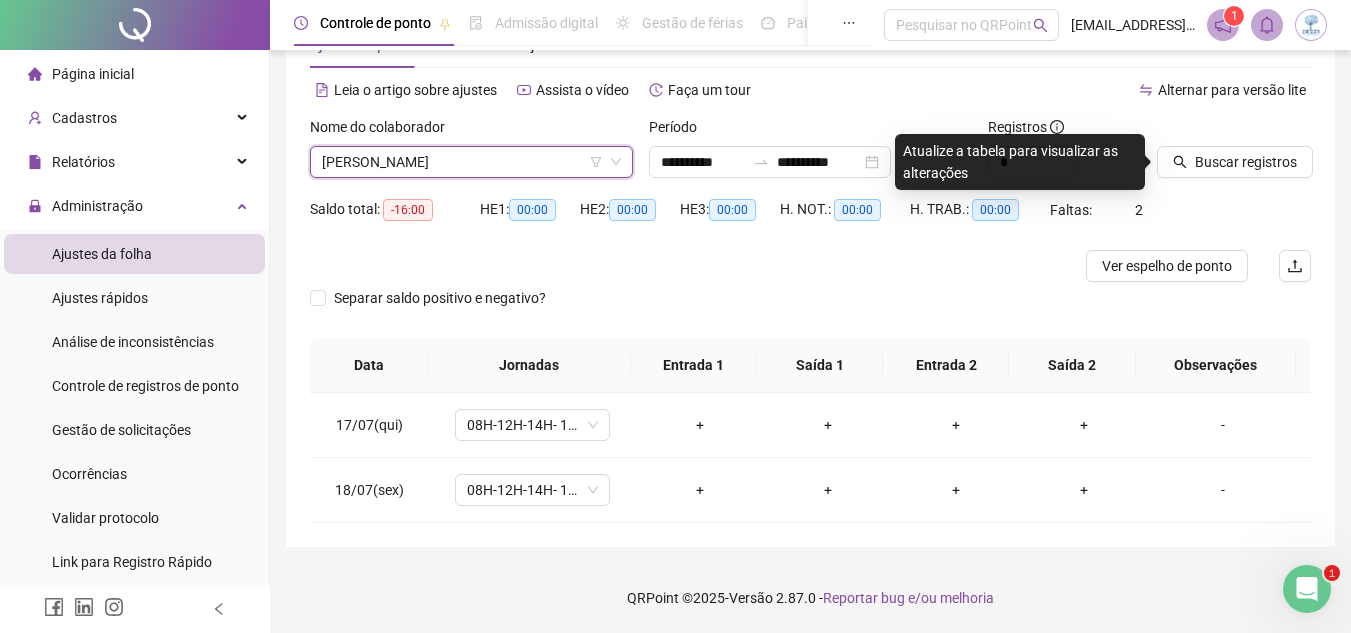 click on "Buscar registros" at bounding box center (1234, 155) 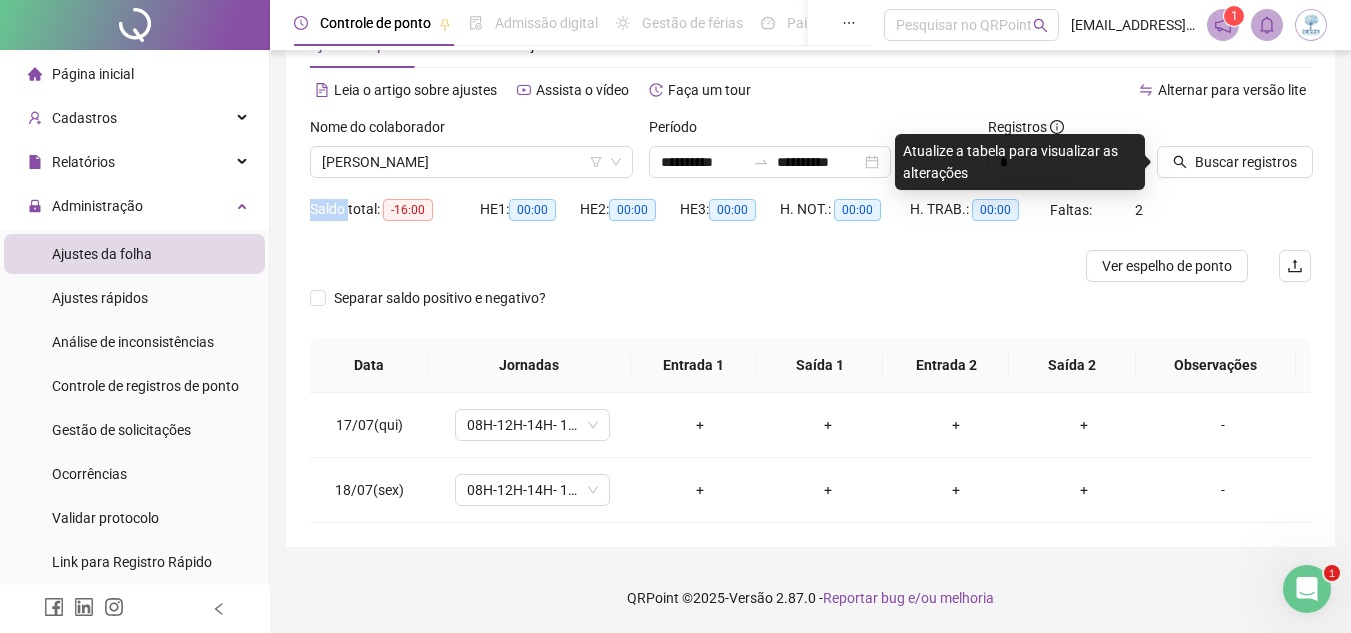 click on "Buscar registros" at bounding box center (1234, 155) 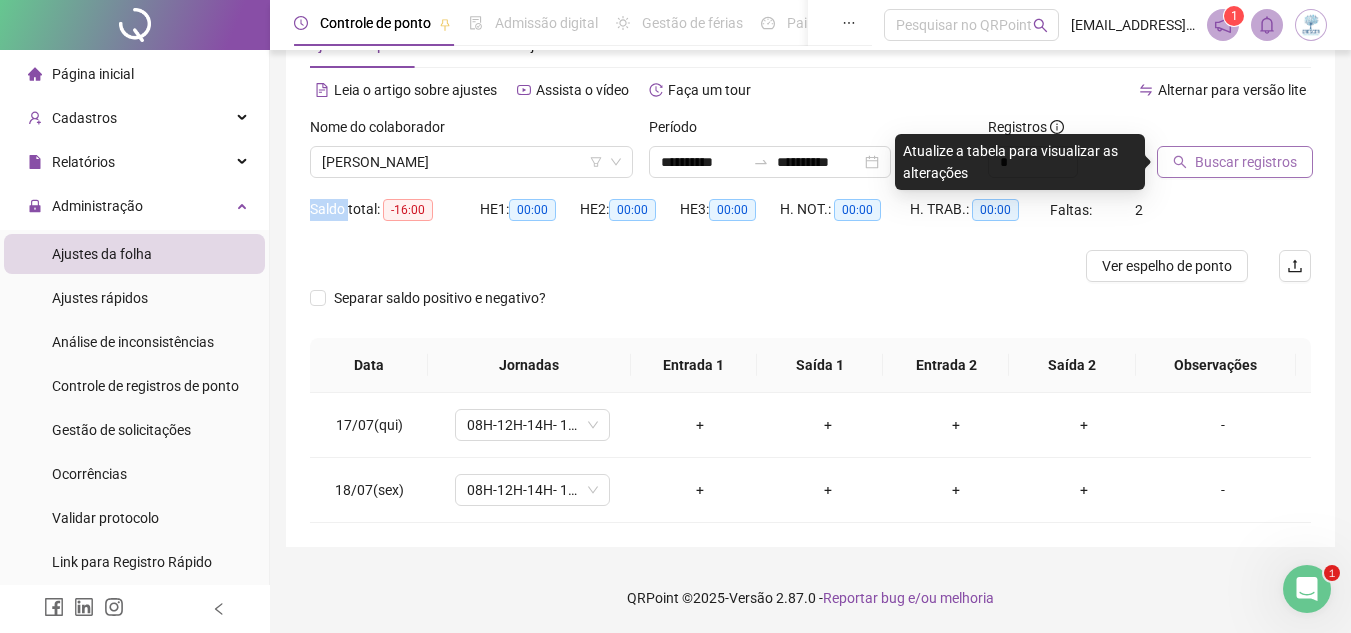 click on "Buscar registros" at bounding box center [1246, 162] 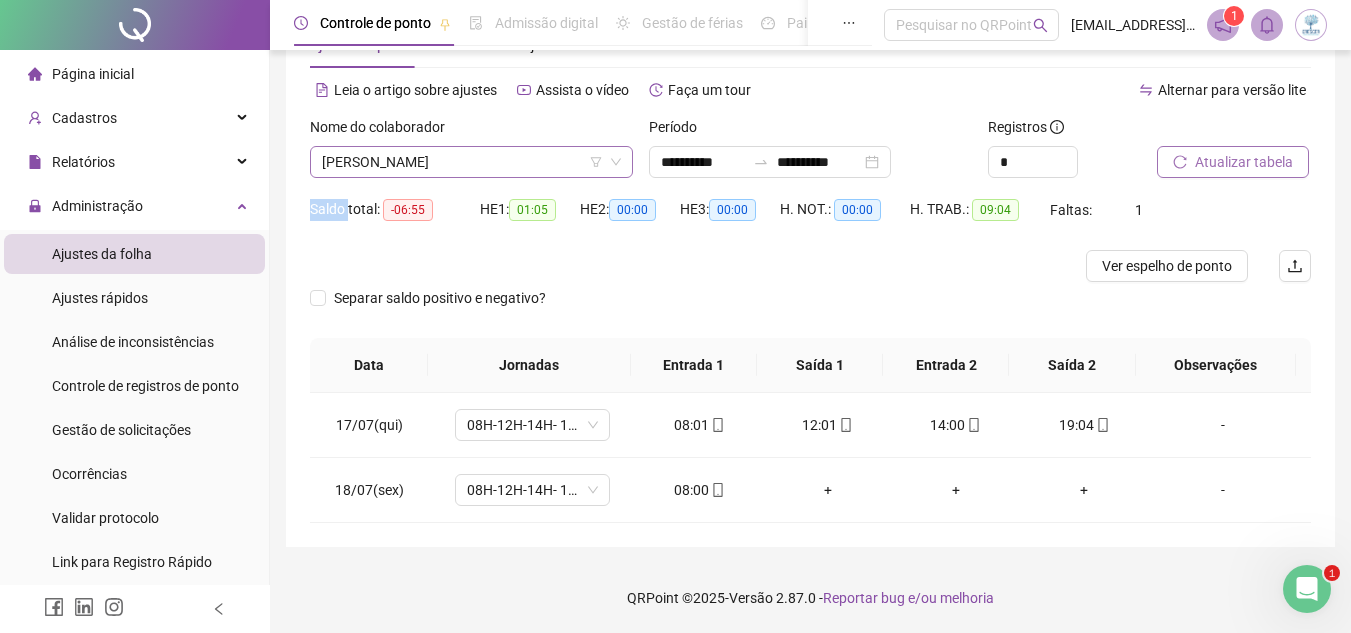 click on "[PERSON_NAME]" at bounding box center [471, 162] 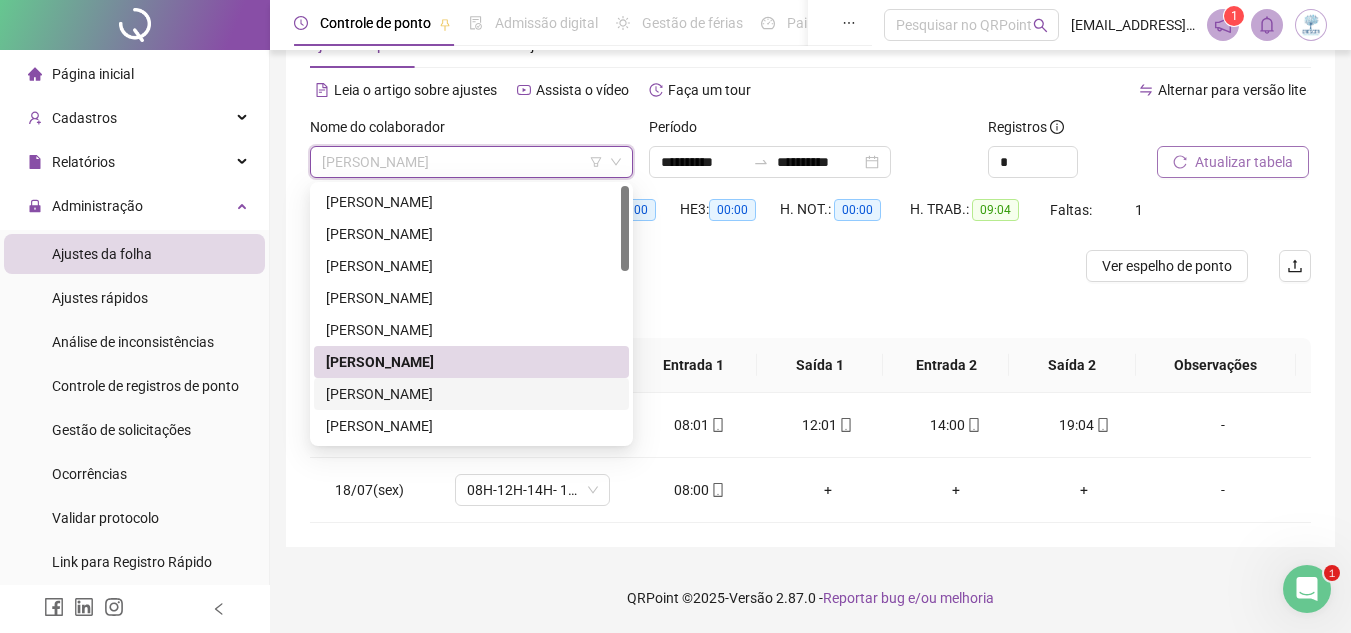 drag, startPoint x: 466, startPoint y: 384, endPoint x: 503, endPoint y: 378, distance: 37.48333 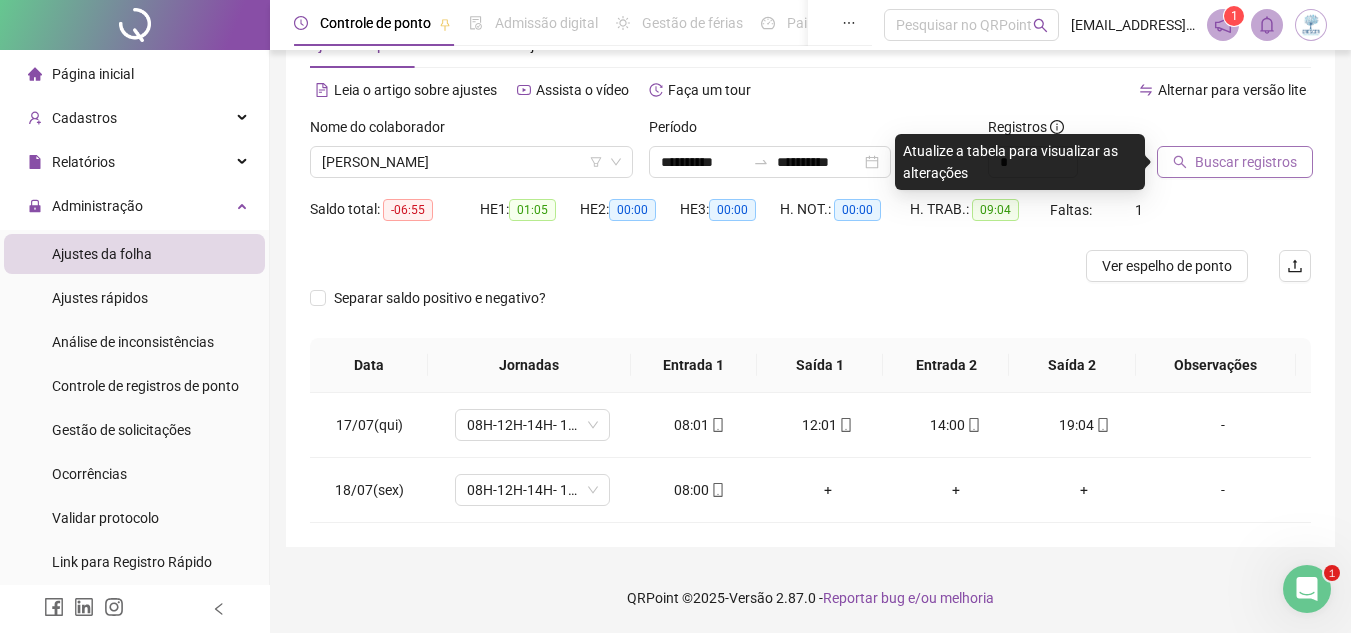 click on "Buscar registros" at bounding box center (1246, 162) 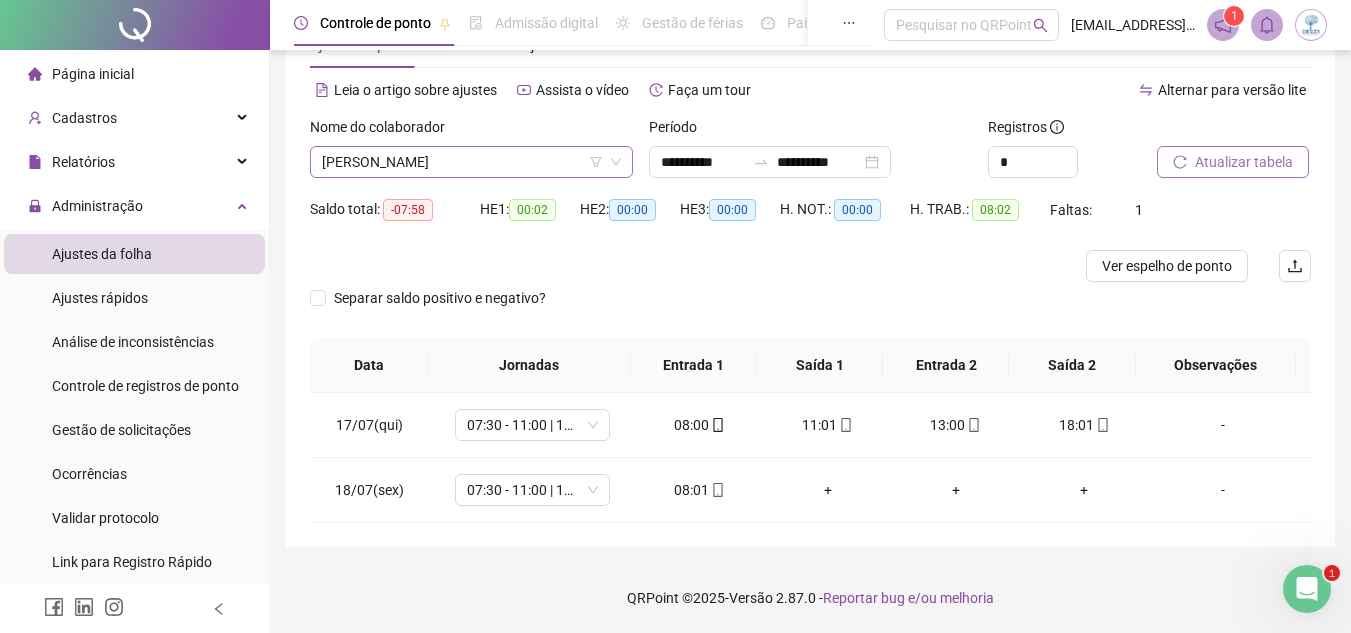 click on "[PERSON_NAME]" at bounding box center (471, 162) 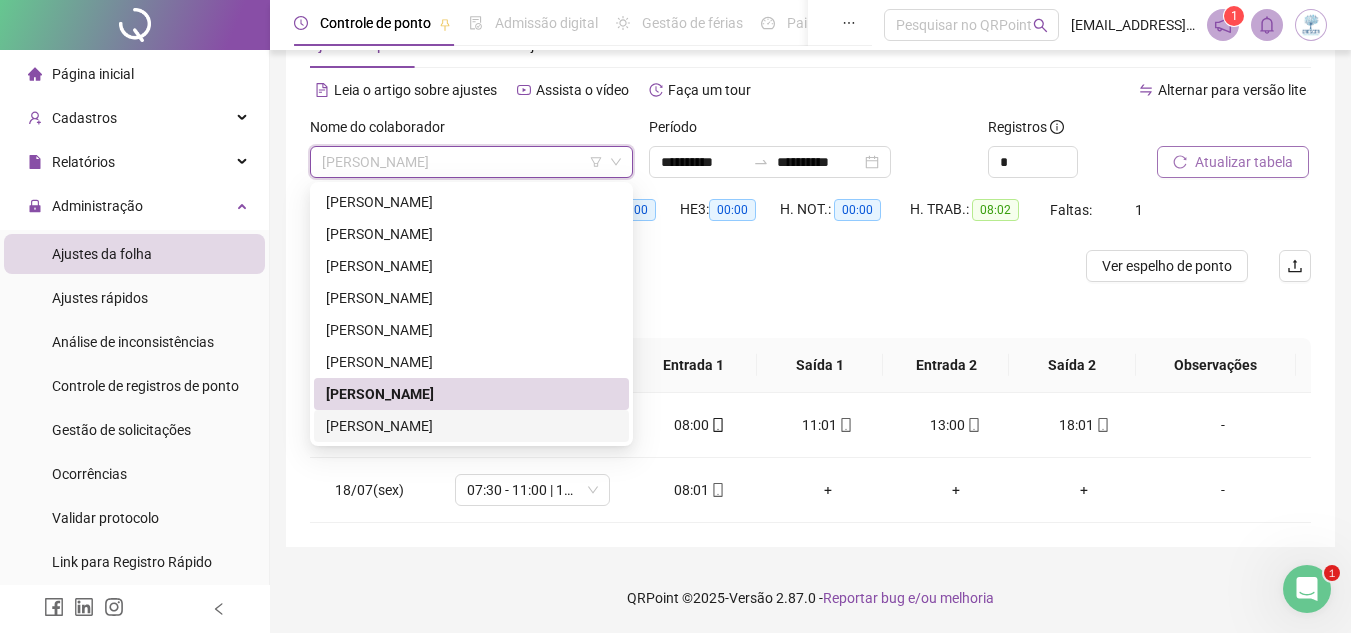 click on "[PERSON_NAME]" at bounding box center (471, 426) 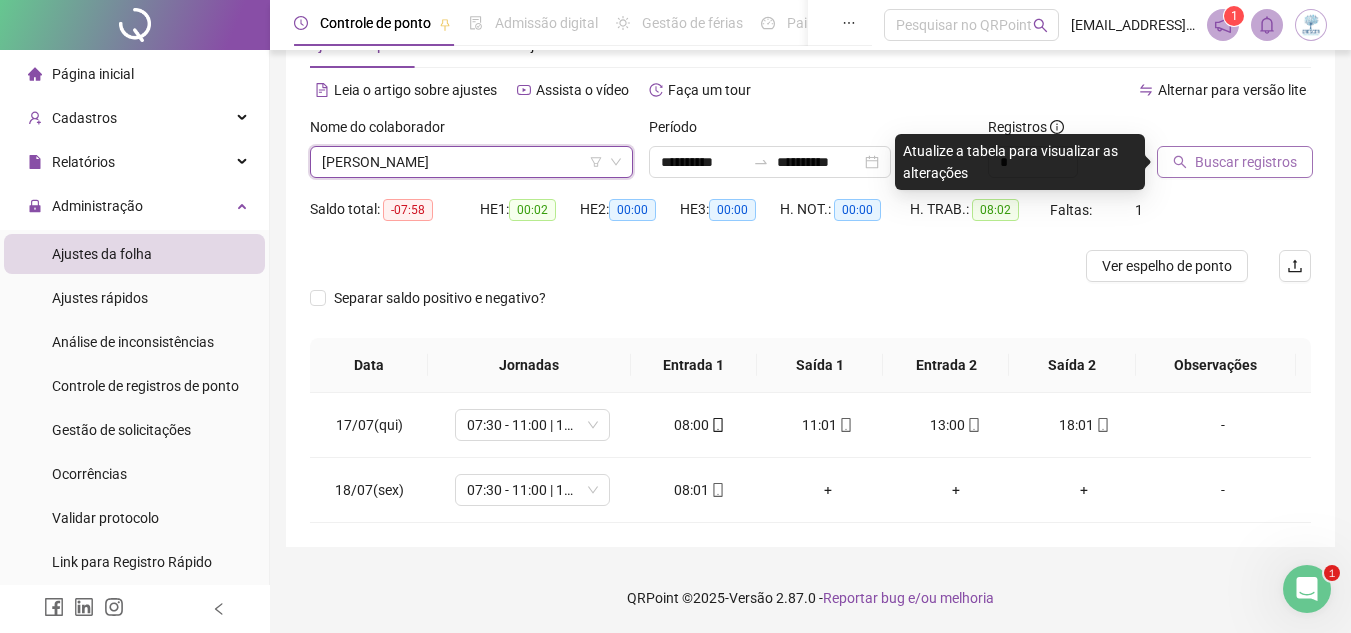 click on "Buscar registros" at bounding box center (1246, 162) 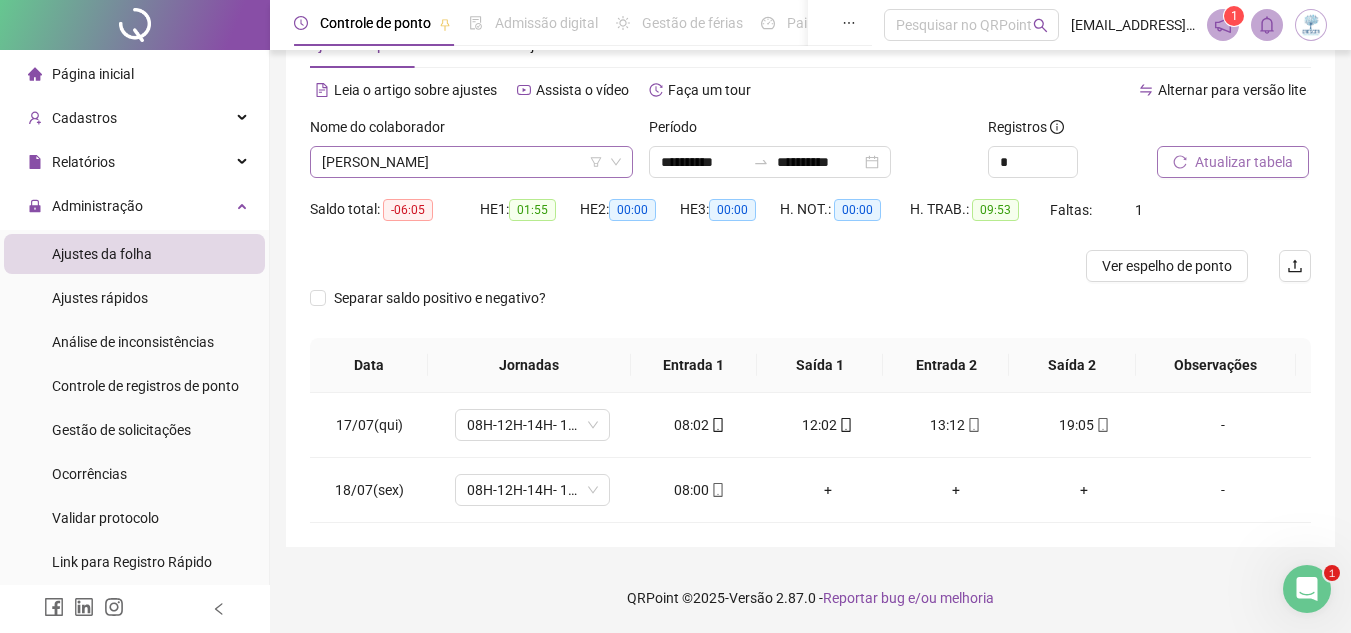 click on "[PERSON_NAME]" at bounding box center (471, 162) 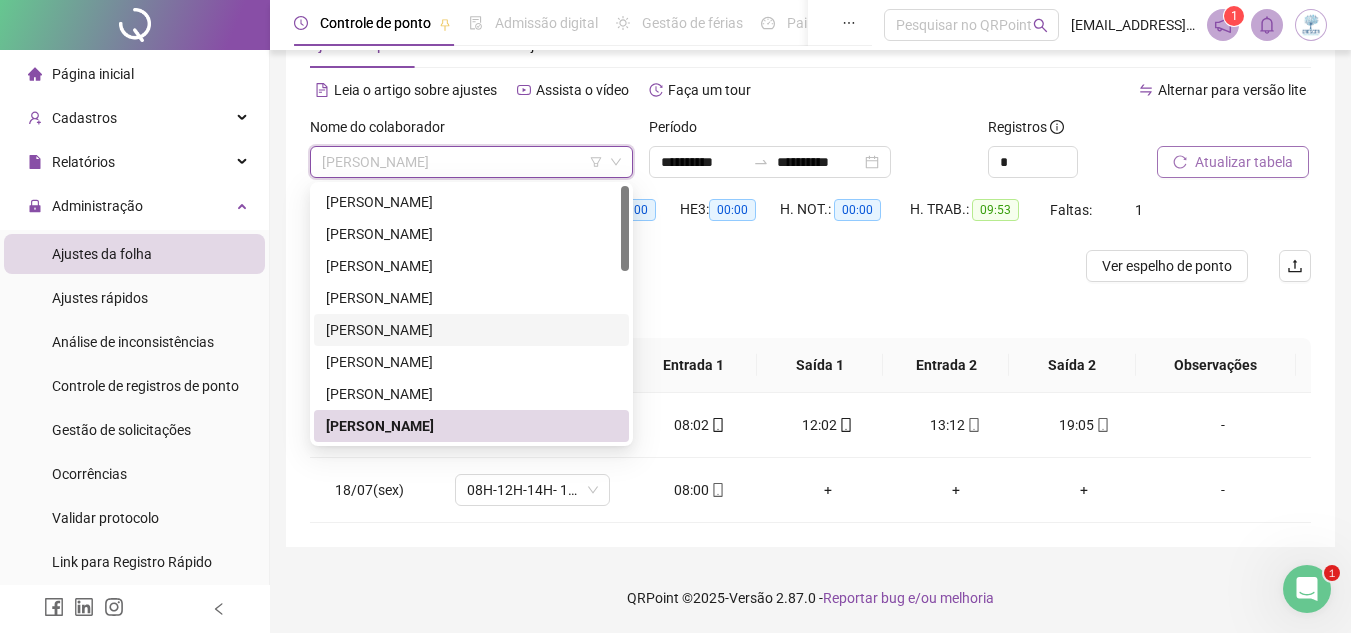 scroll, scrollTop: 200, scrollLeft: 0, axis: vertical 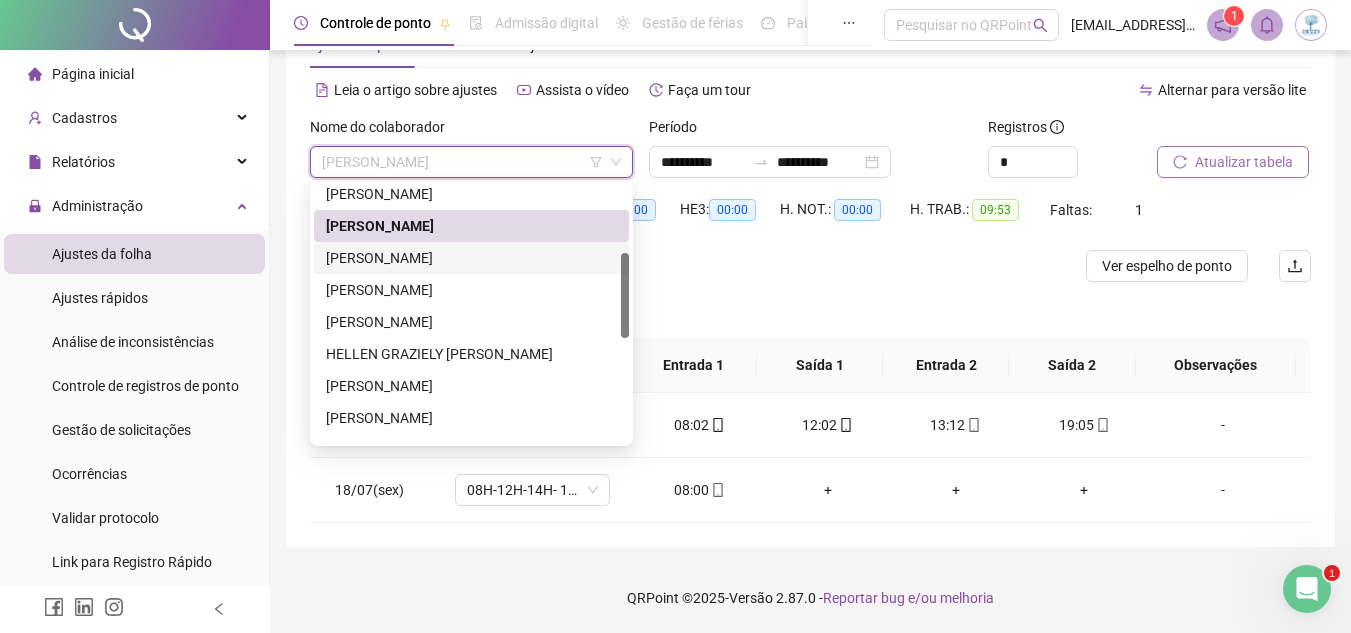 click on "[PERSON_NAME]" at bounding box center (471, 258) 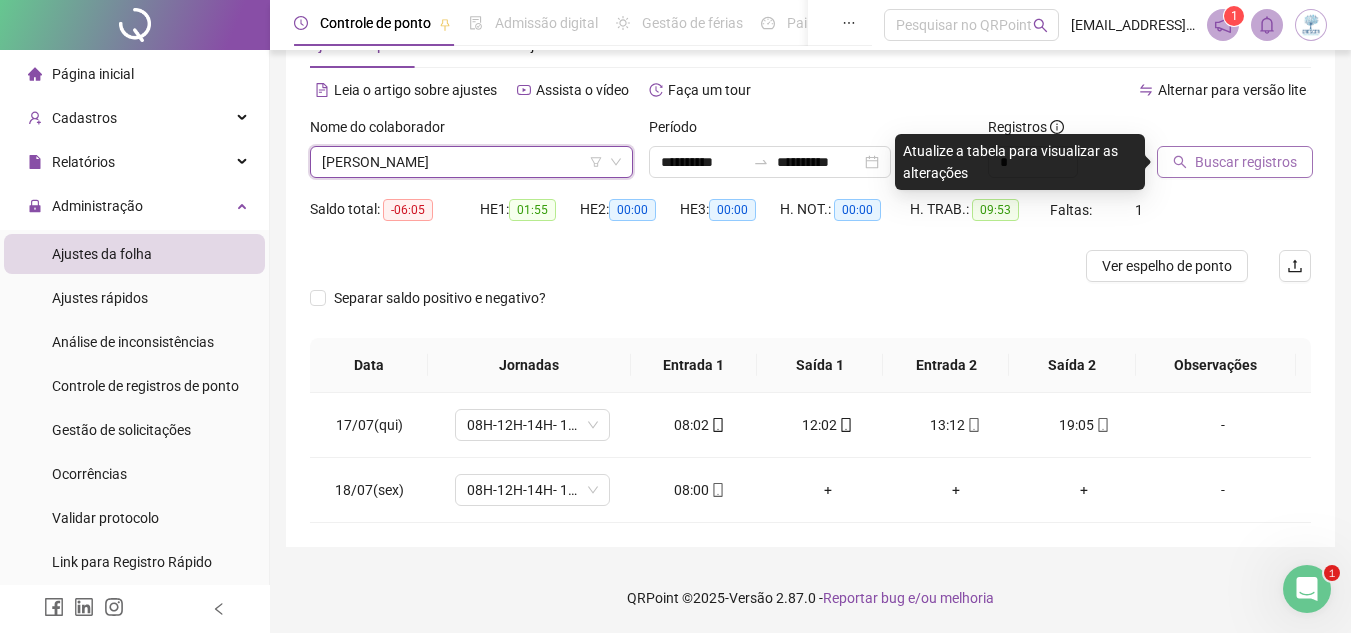 click on "Buscar registros" at bounding box center [1235, 162] 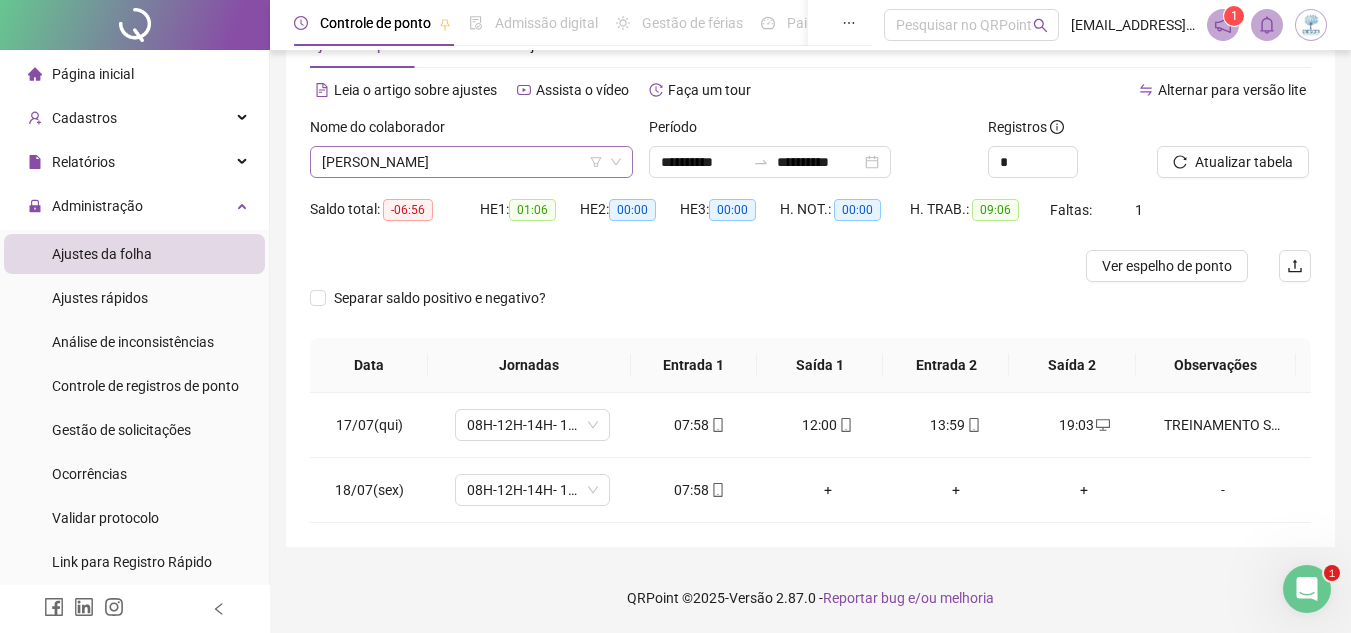 click on "[PERSON_NAME]" at bounding box center [471, 162] 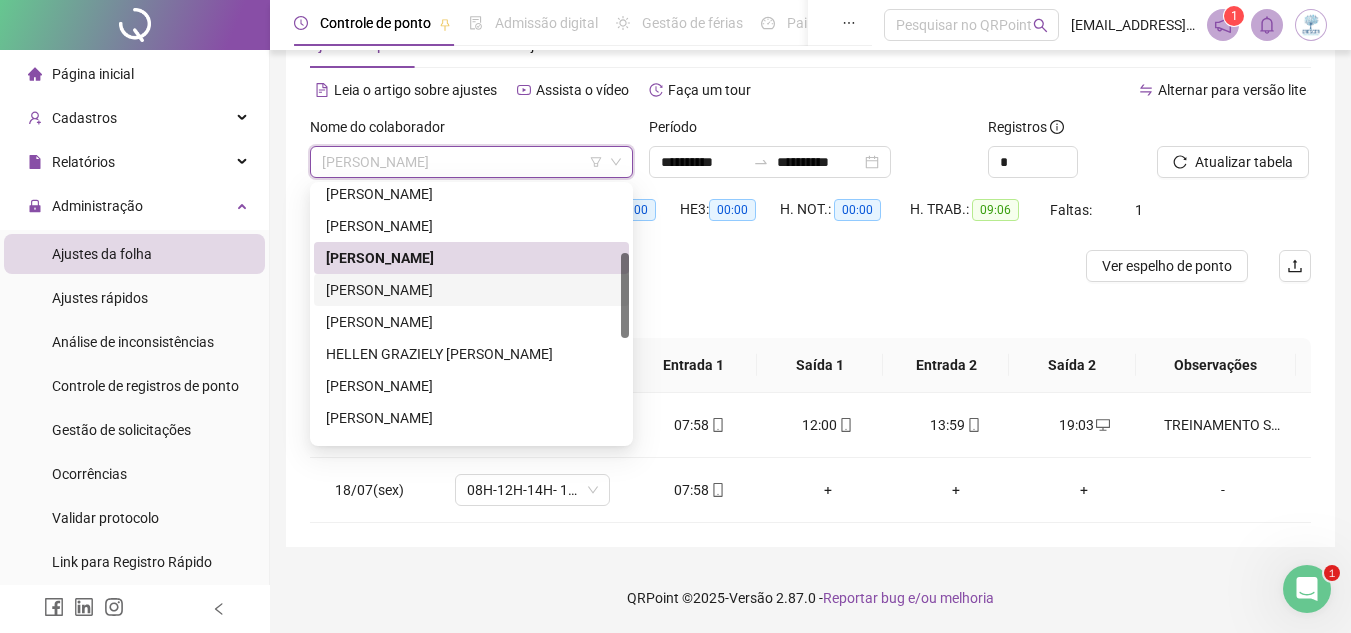 click on "[PERSON_NAME]" at bounding box center (471, 290) 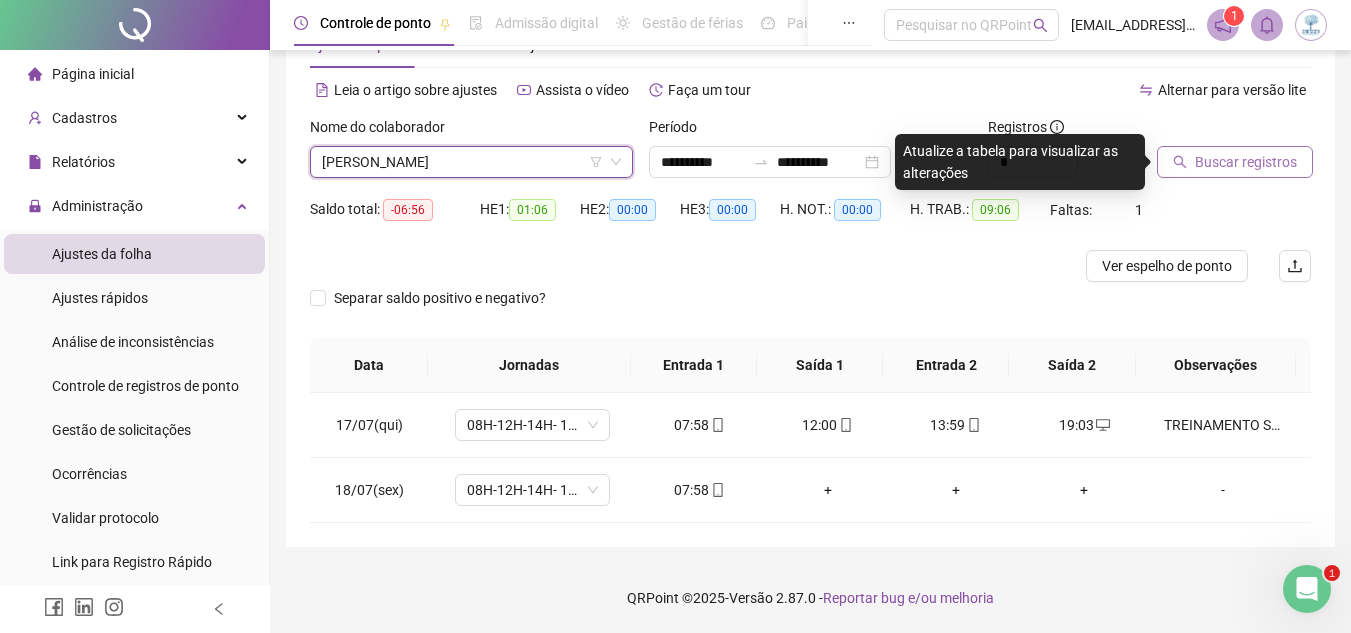 click on "Buscar registros" at bounding box center [1246, 162] 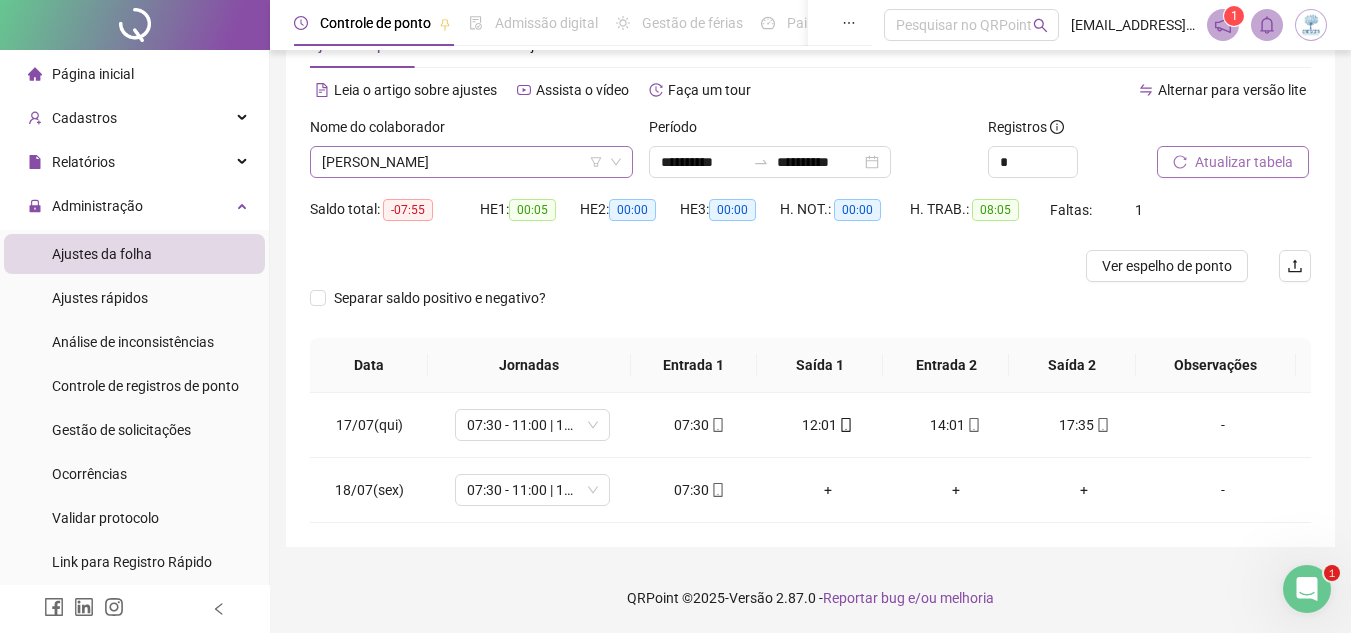 click on "[PERSON_NAME]" at bounding box center [471, 162] 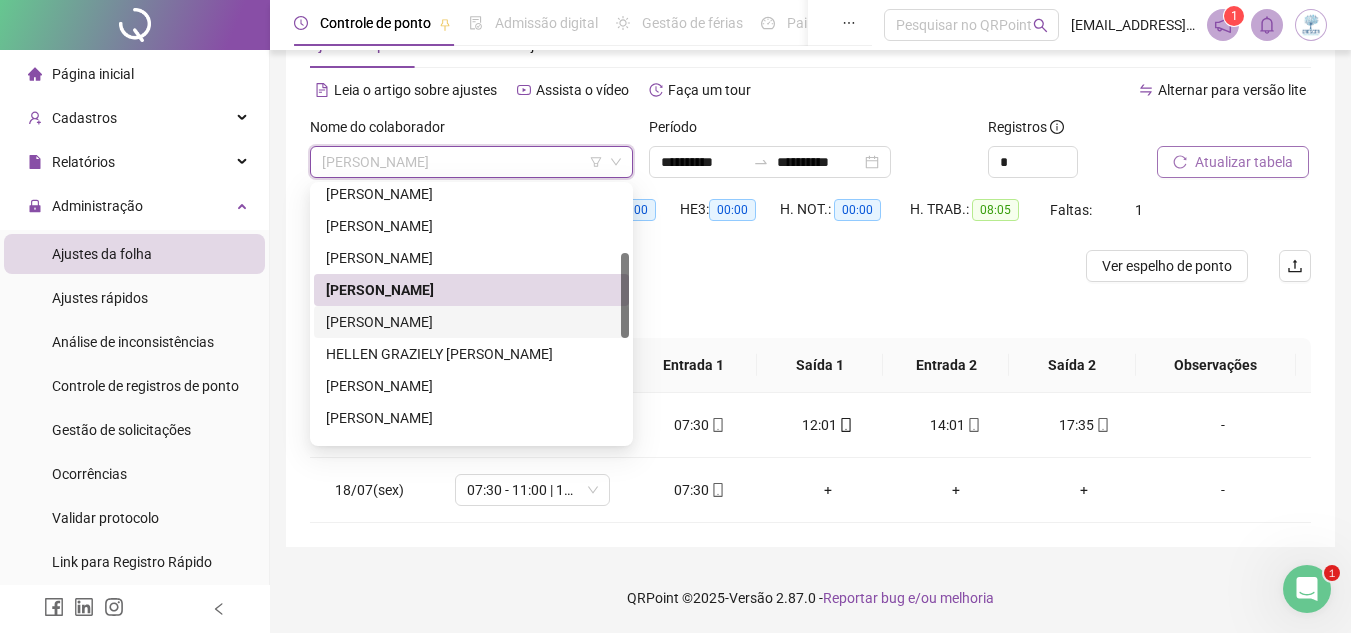 click on "[PERSON_NAME]" at bounding box center (471, 322) 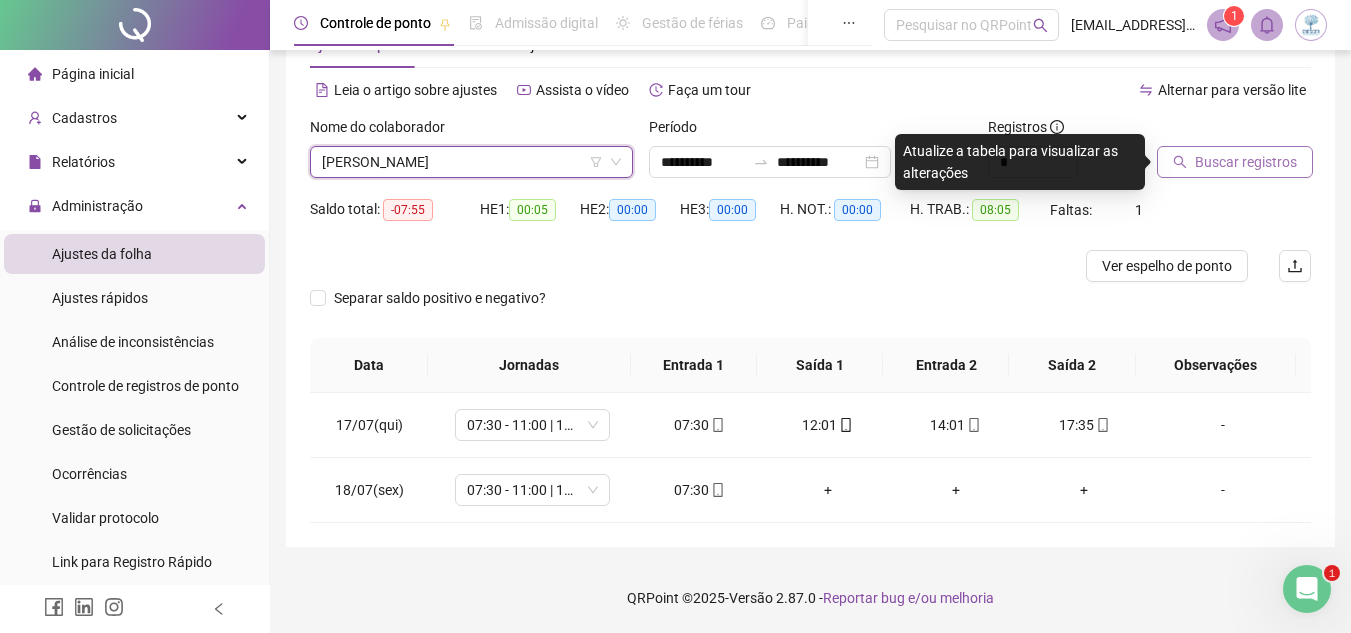 click on "Buscar registros" at bounding box center (1235, 162) 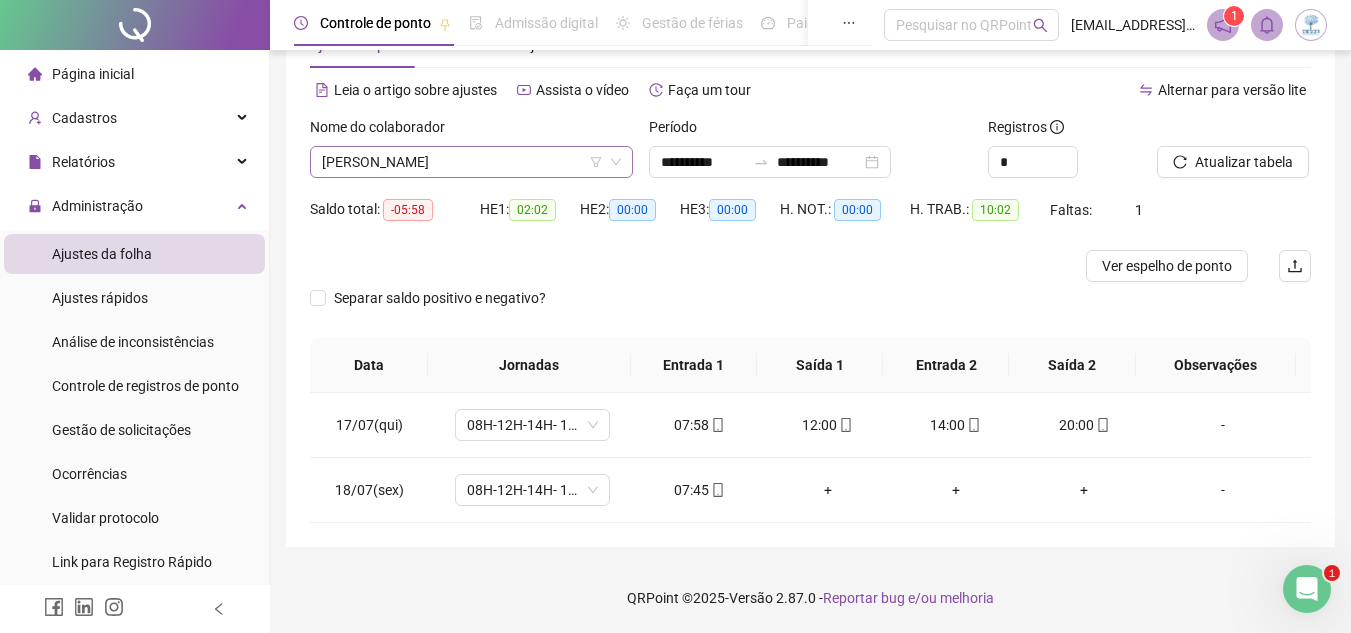 click on "[PERSON_NAME]" at bounding box center (471, 162) 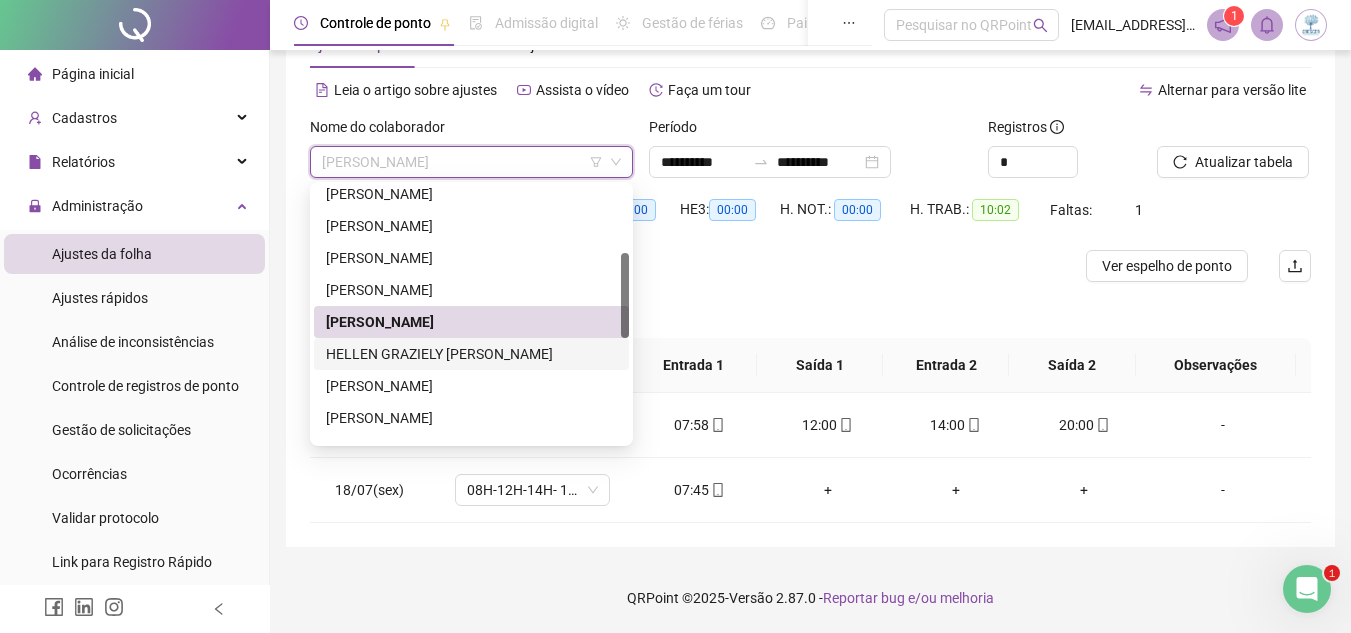 click on "HELLEN GRAZIELY [PERSON_NAME]" at bounding box center (471, 354) 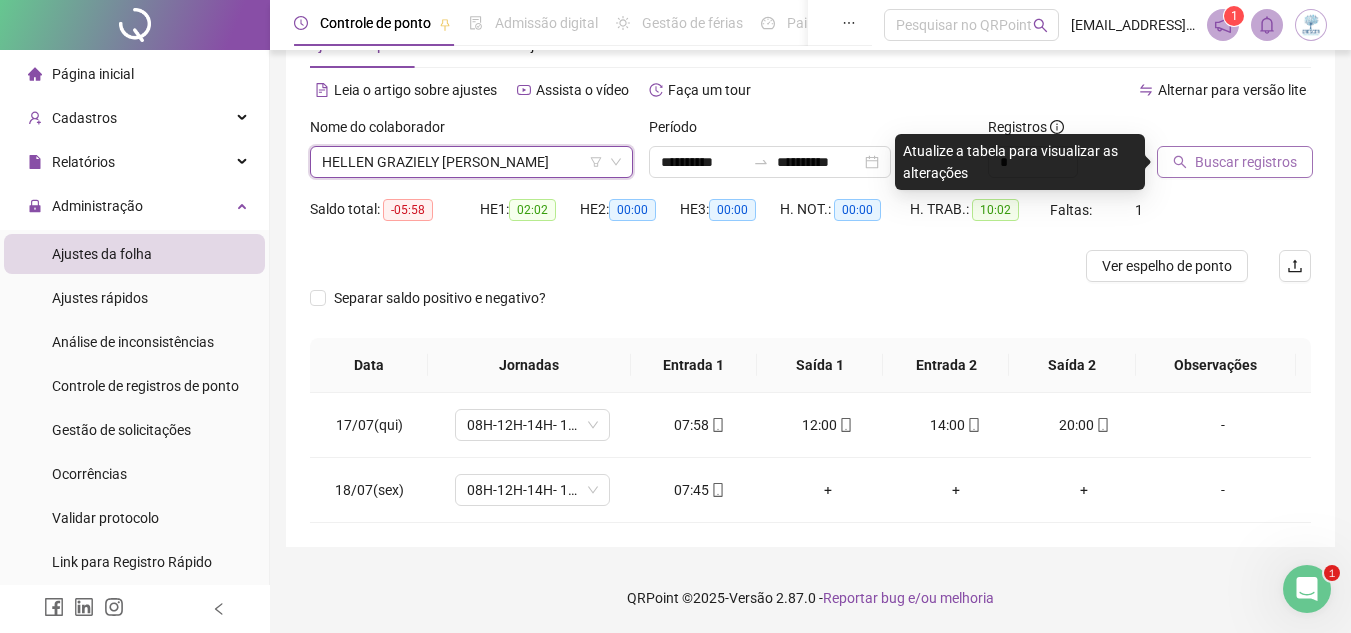 click on "Buscar registros" at bounding box center (1235, 162) 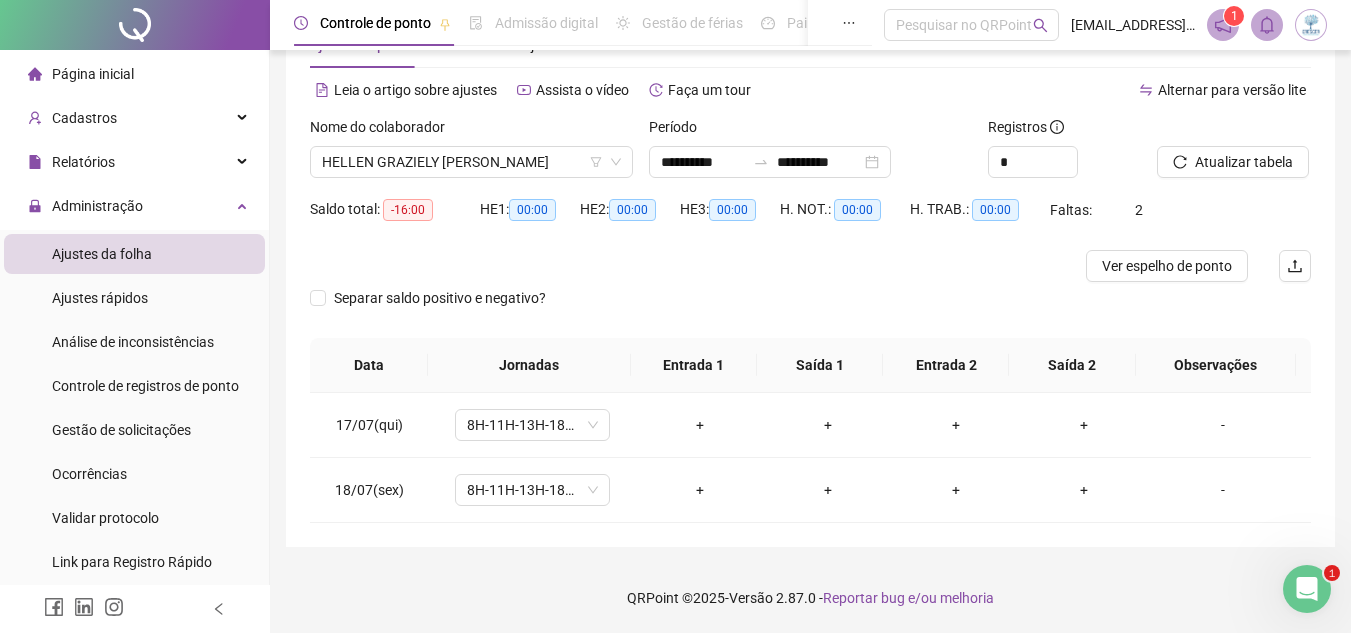 click on "HELLEN GRAZIELY [PERSON_NAME]" at bounding box center (471, 162) 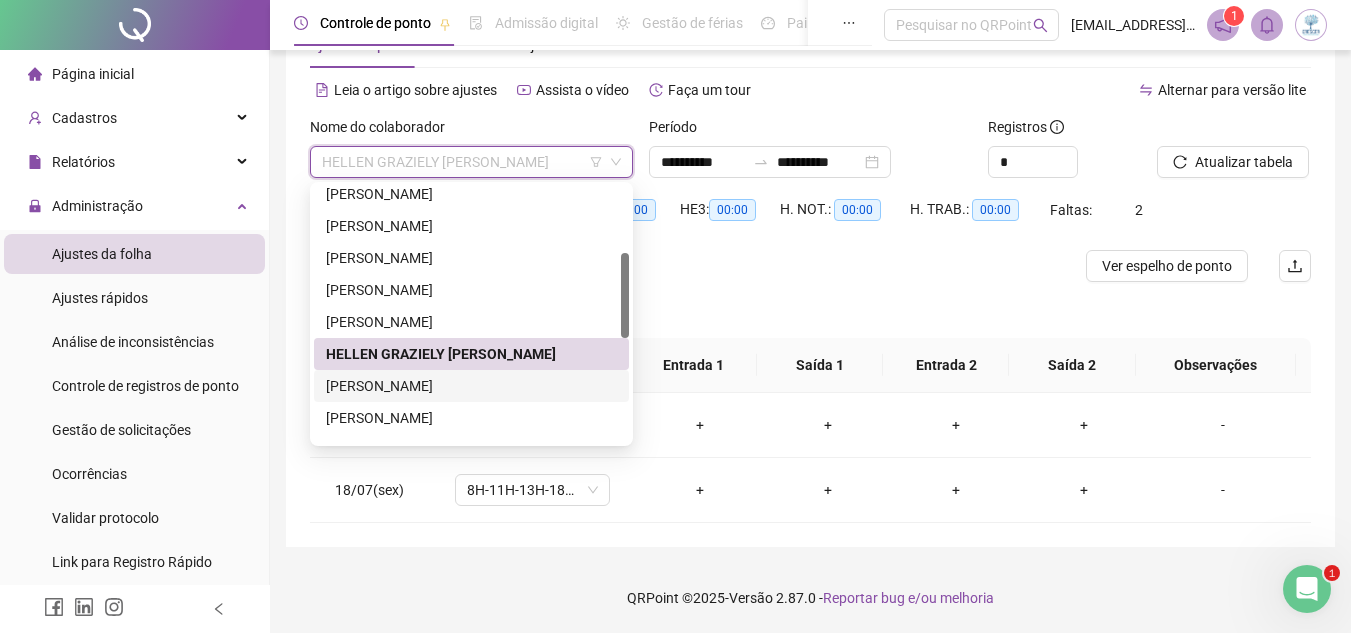 click on "[PERSON_NAME]" at bounding box center [471, 386] 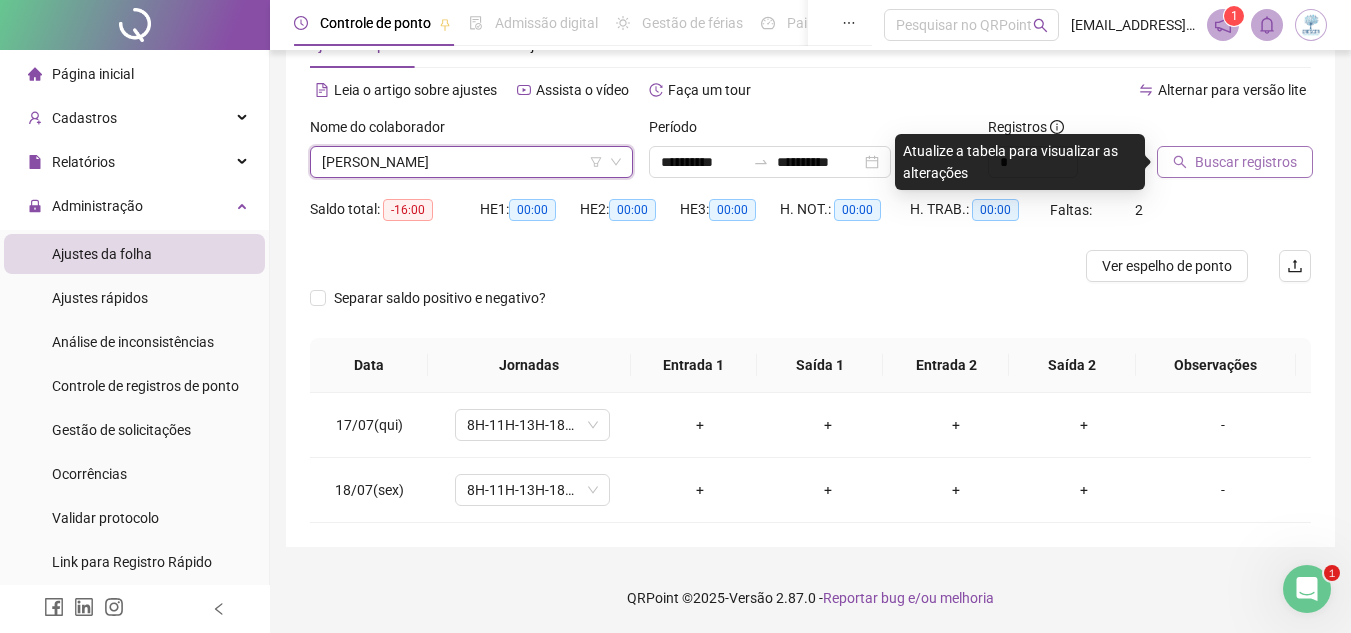 click on "Buscar registros" at bounding box center (1246, 162) 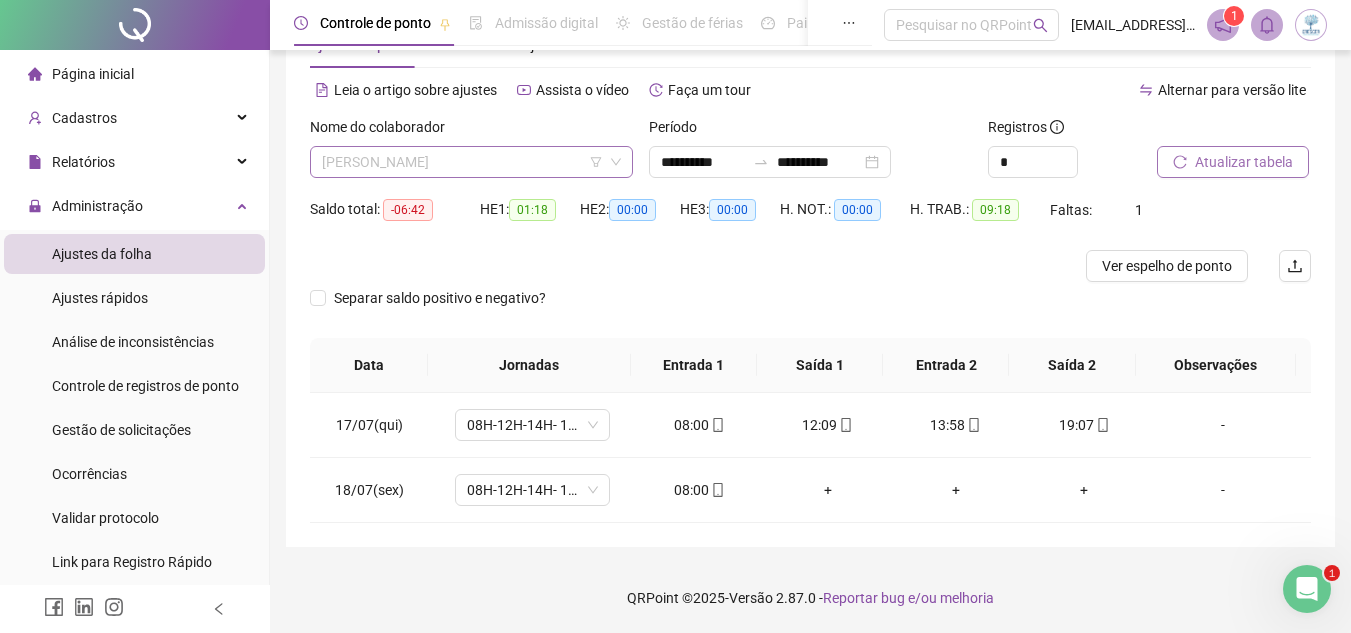 click on "[PERSON_NAME]" at bounding box center (471, 162) 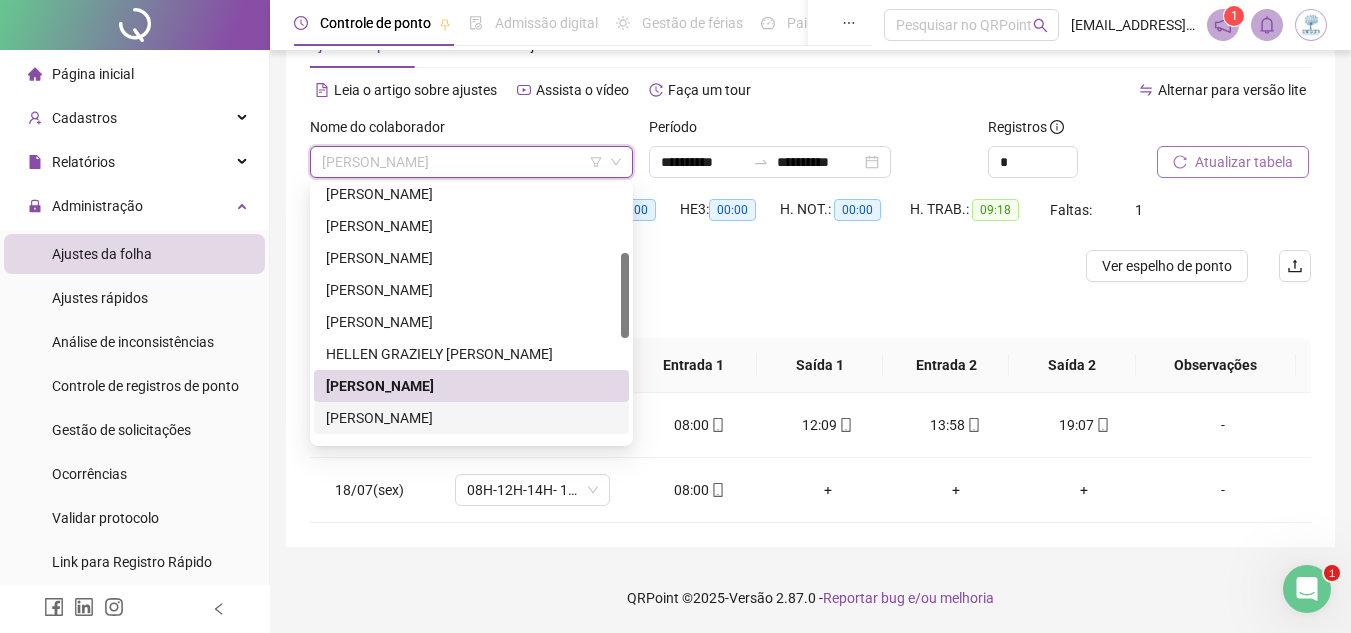 click on "[PERSON_NAME]" at bounding box center (471, 418) 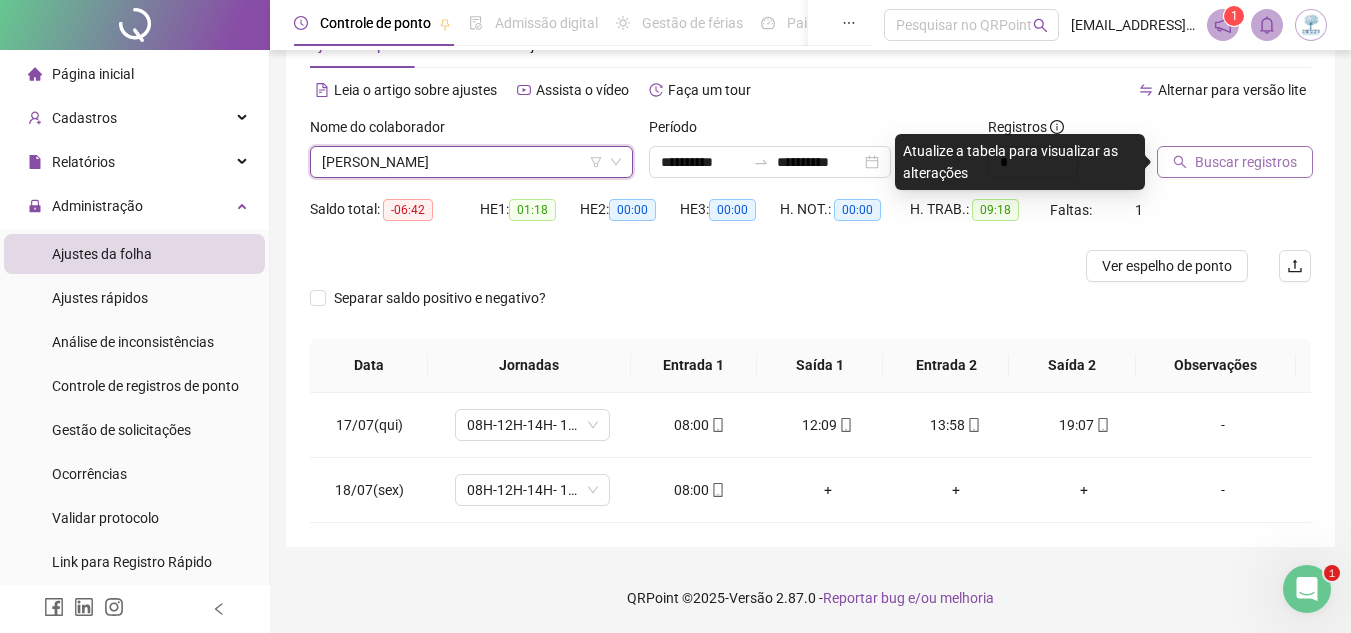 click on "Buscar registros" at bounding box center (1246, 162) 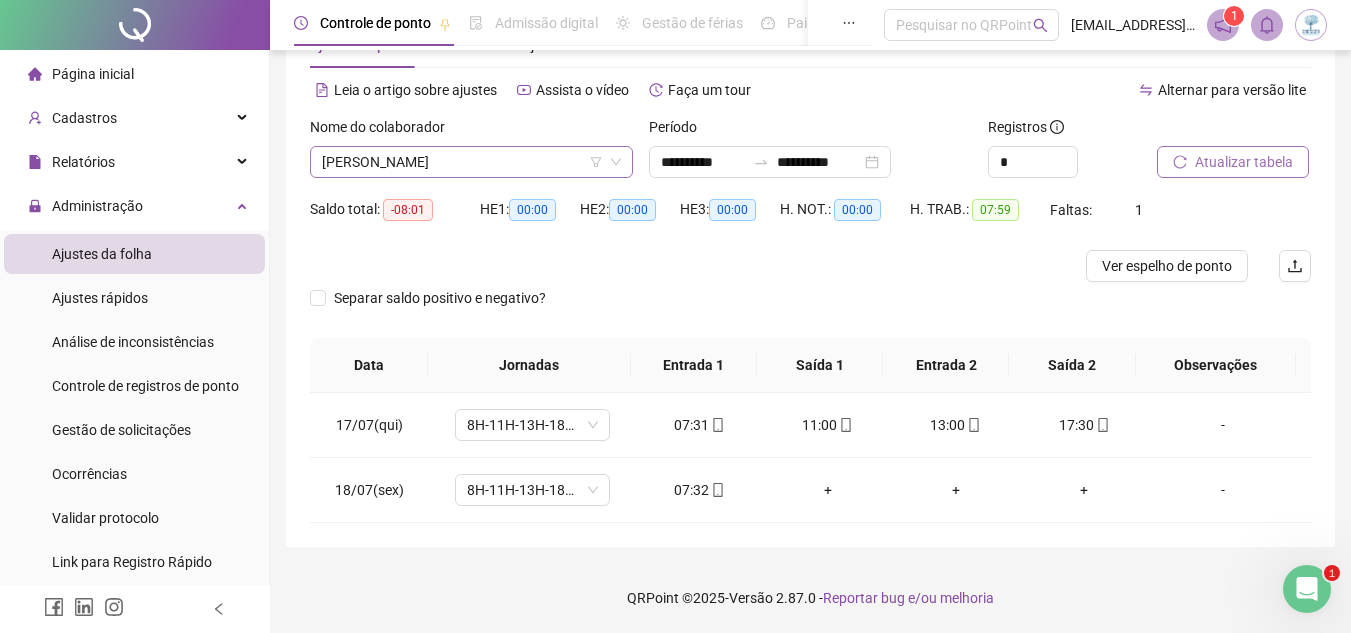 click on "[PERSON_NAME]" at bounding box center [471, 162] 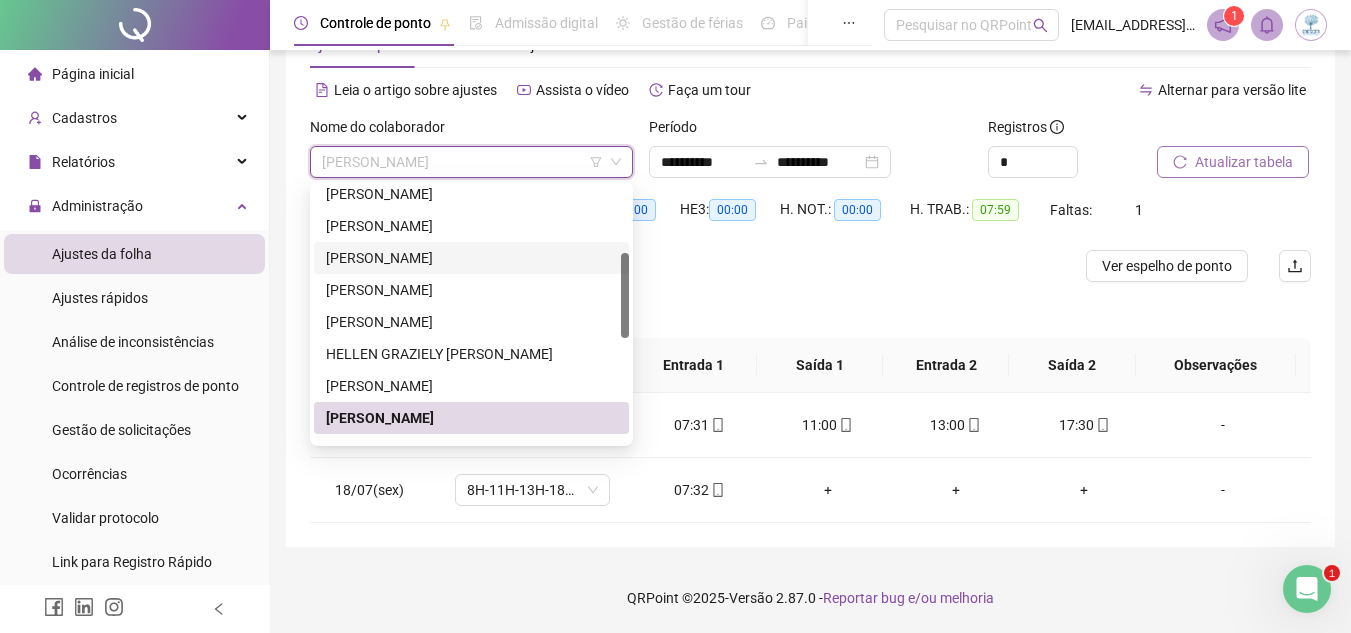 scroll, scrollTop: 400, scrollLeft: 0, axis: vertical 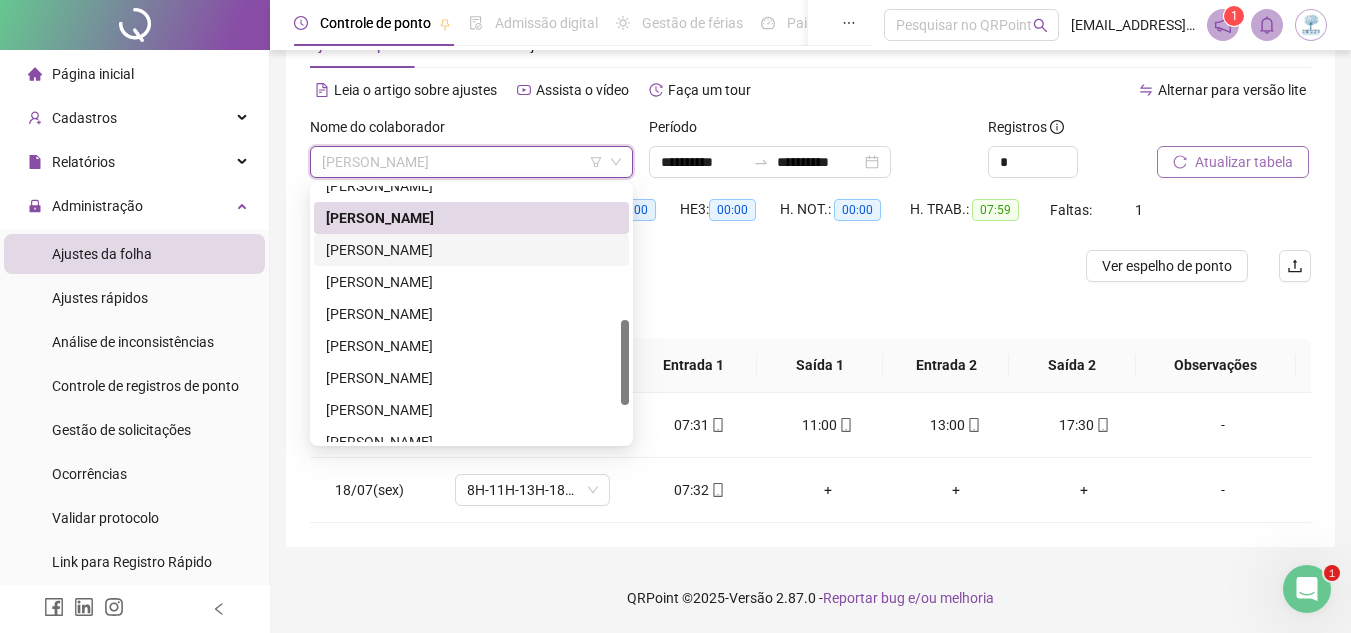click on "[PERSON_NAME]" at bounding box center (471, 250) 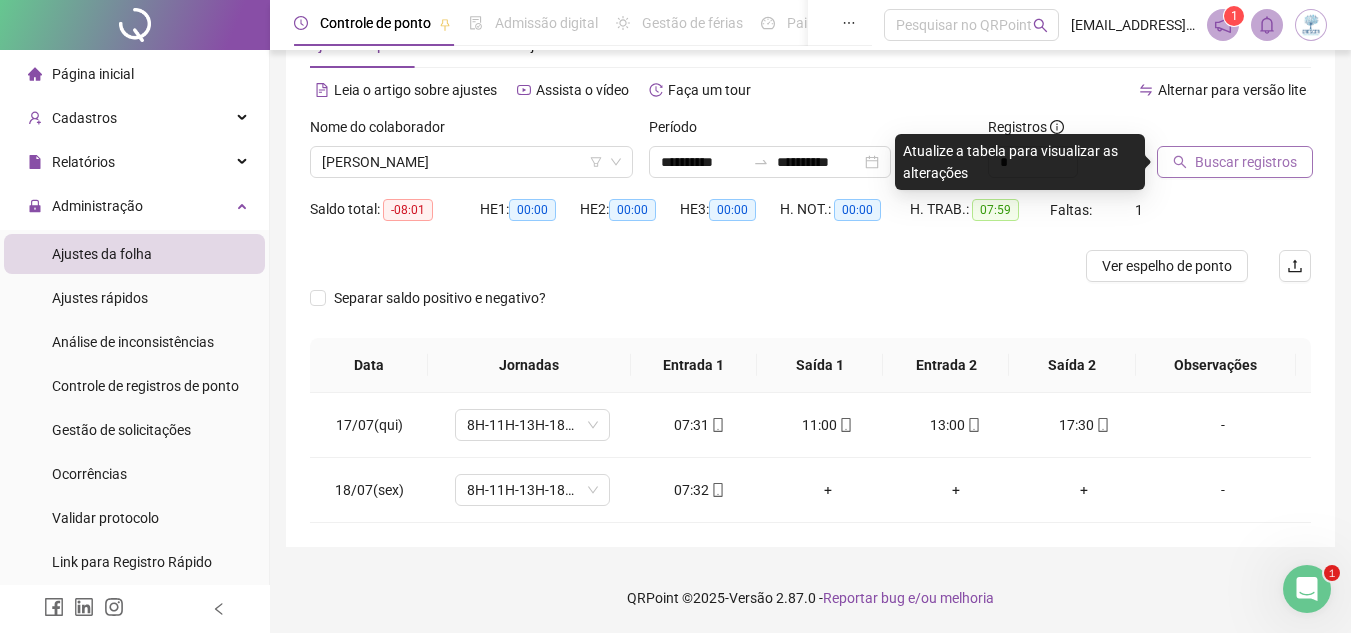 click on "Buscar registros" at bounding box center (1246, 162) 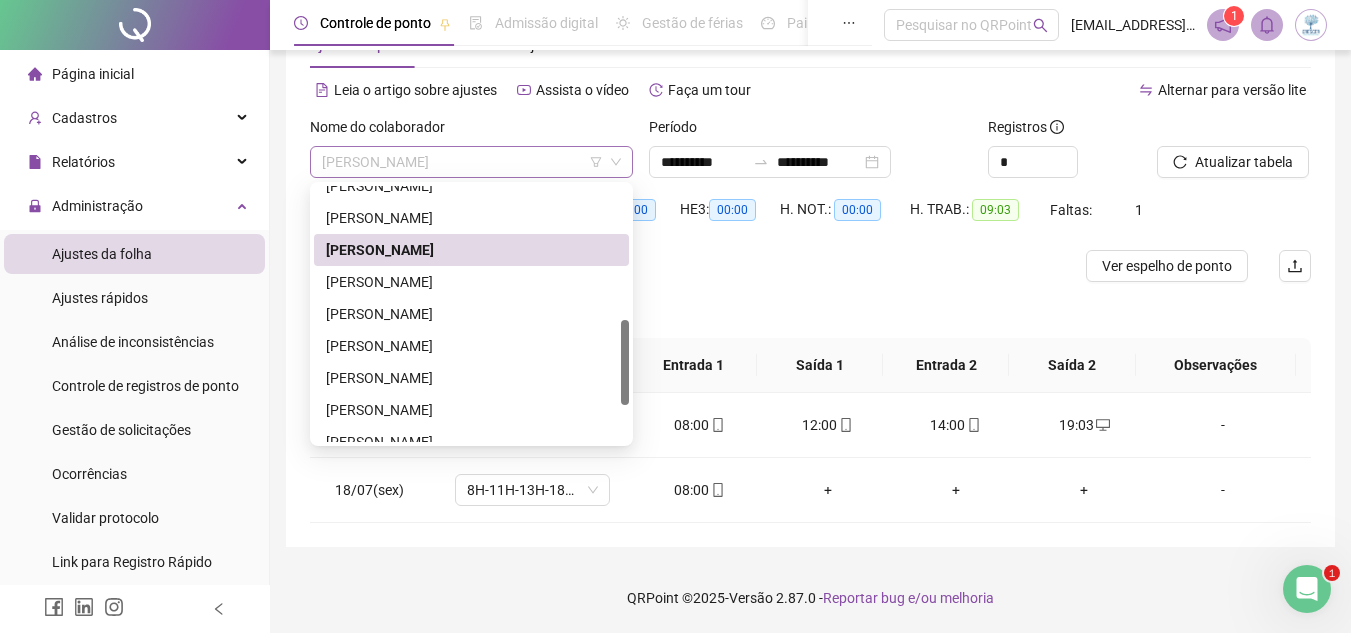 click on "[PERSON_NAME]" at bounding box center (471, 162) 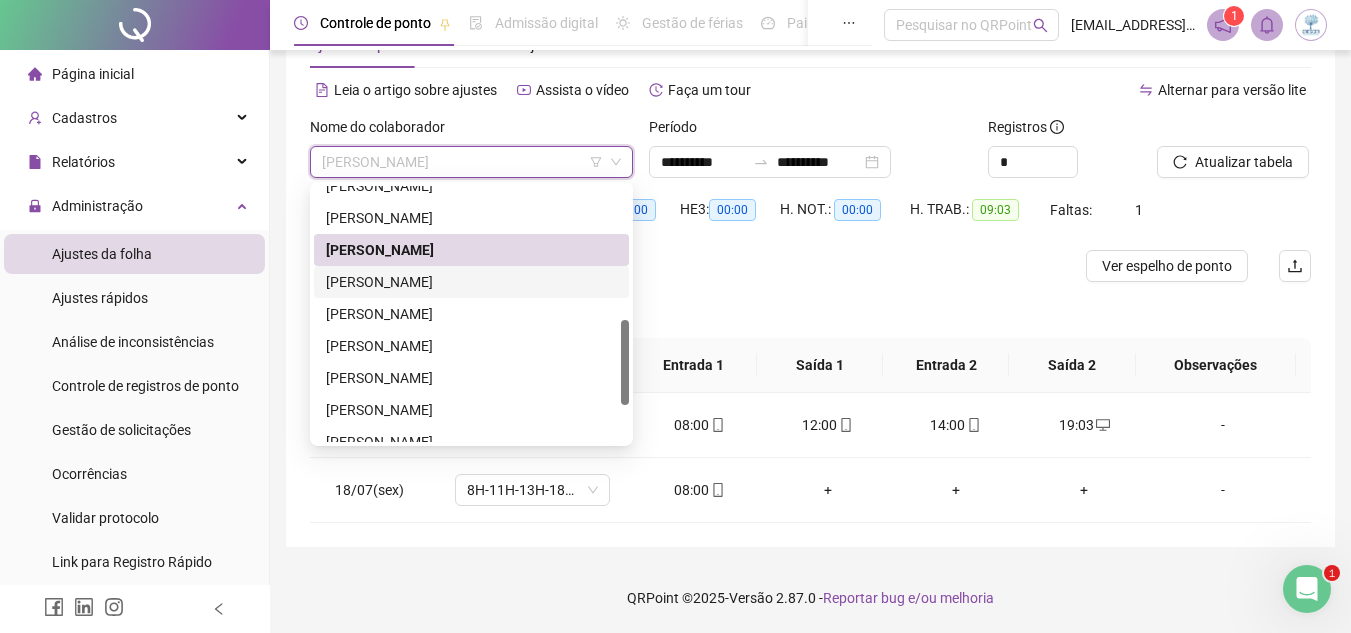 click on "[PERSON_NAME]" at bounding box center [471, 282] 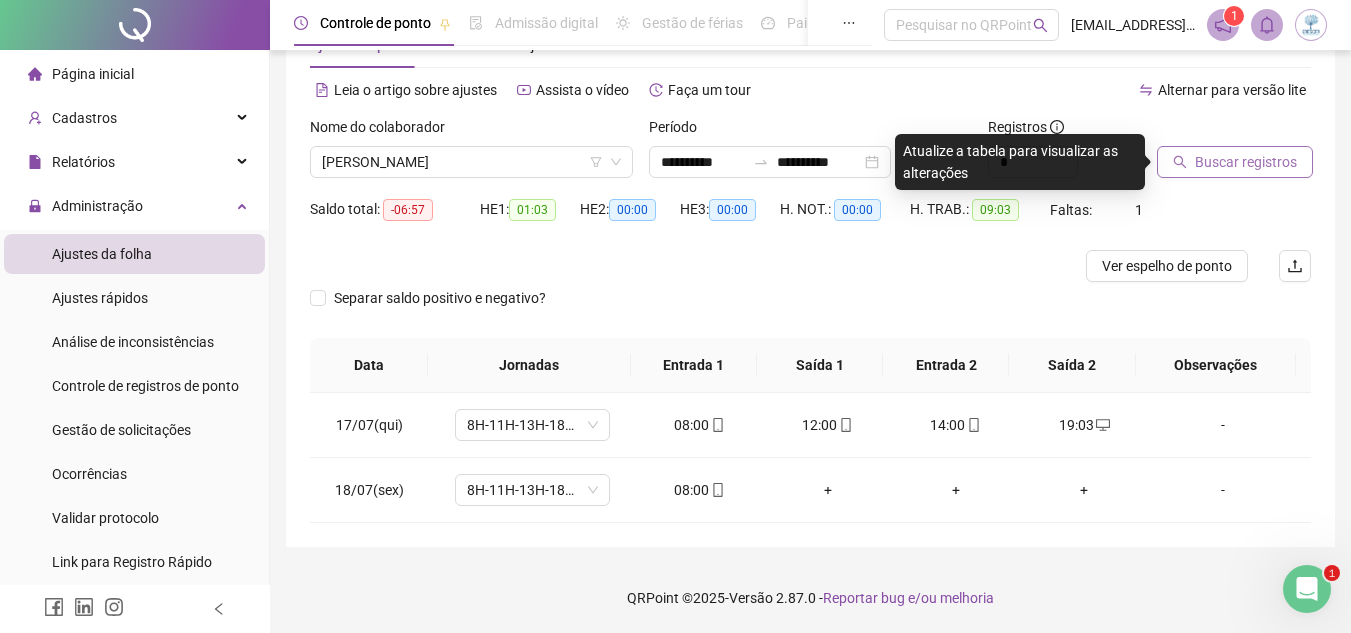 click on "Buscar registros" at bounding box center [1246, 162] 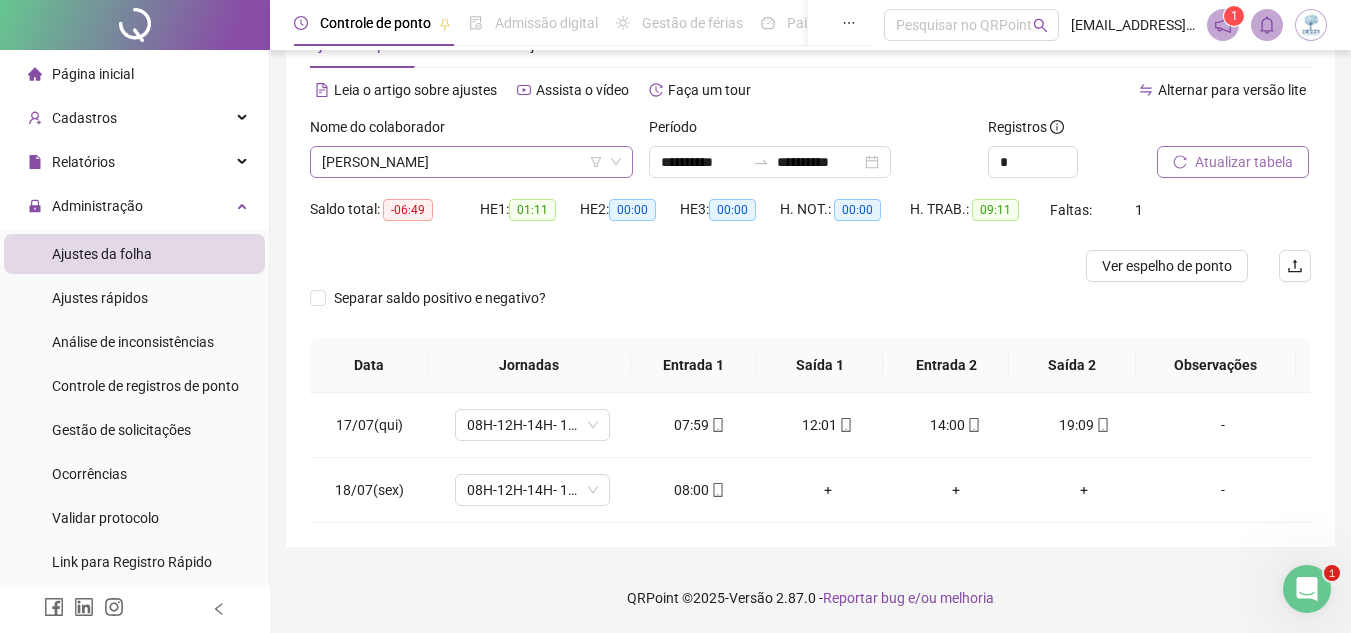 click on "[PERSON_NAME]" at bounding box center [471, 162] 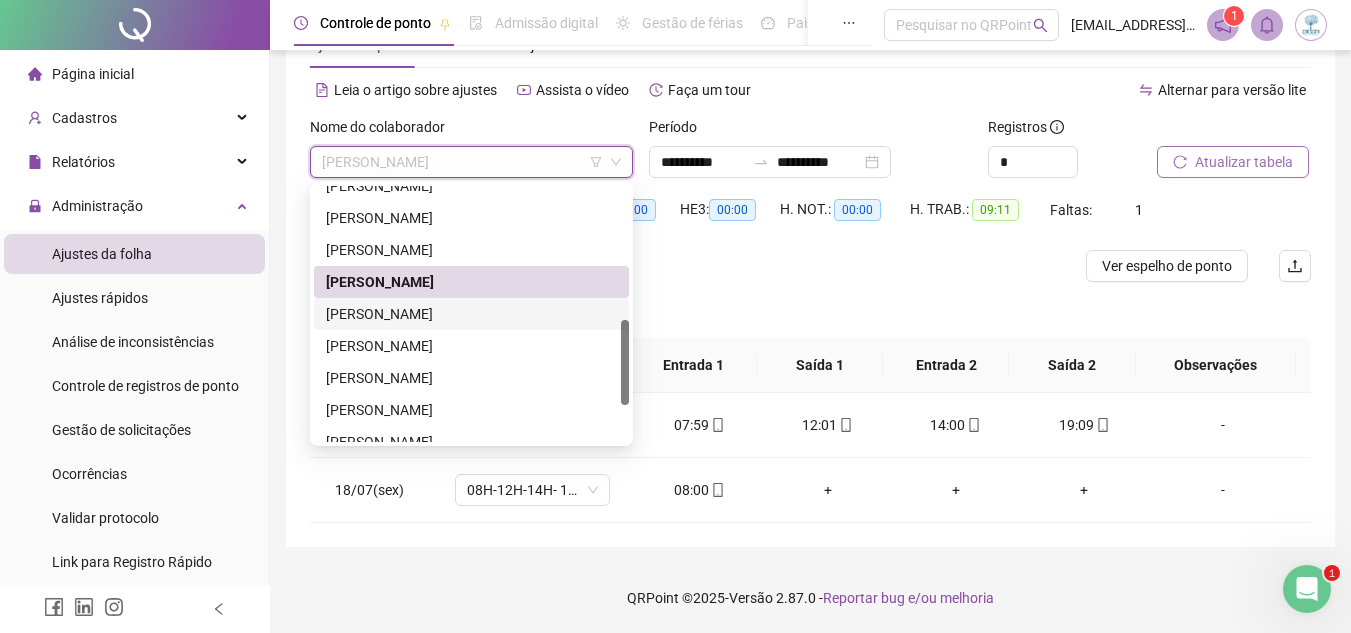click on "[PERSON_NAME]" at bounding box center [471, 314] 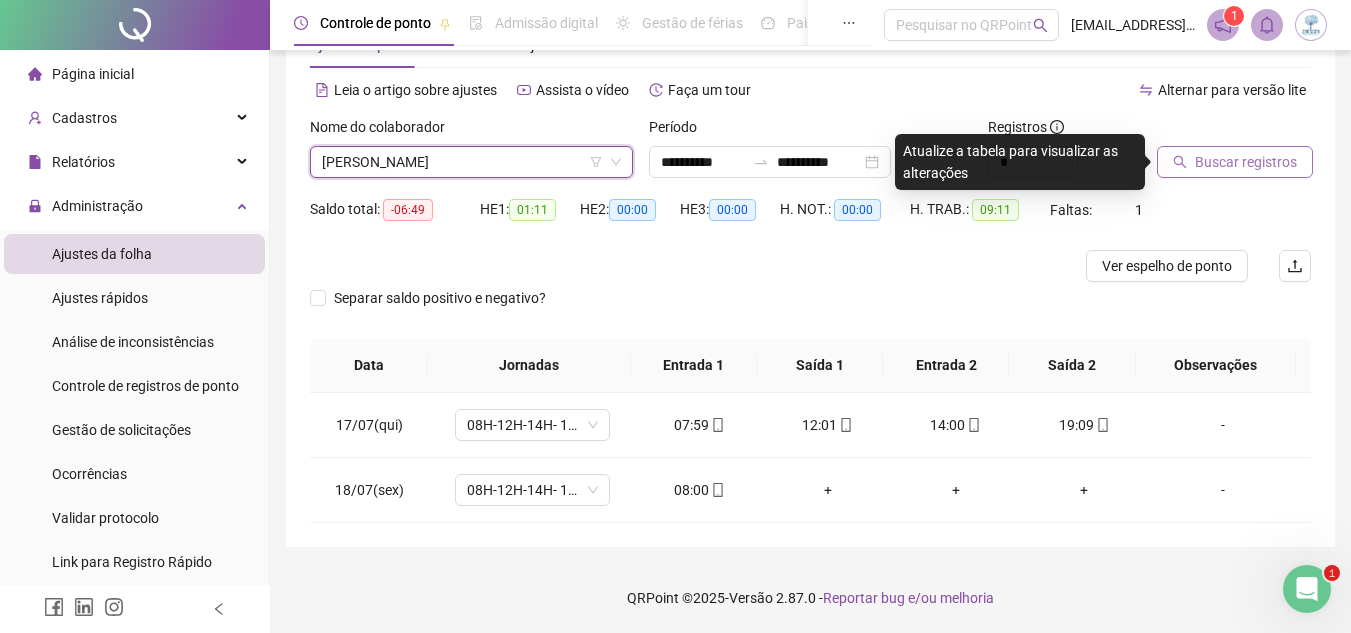 click on "Buscar registros" at bounding box center [1246, 162] 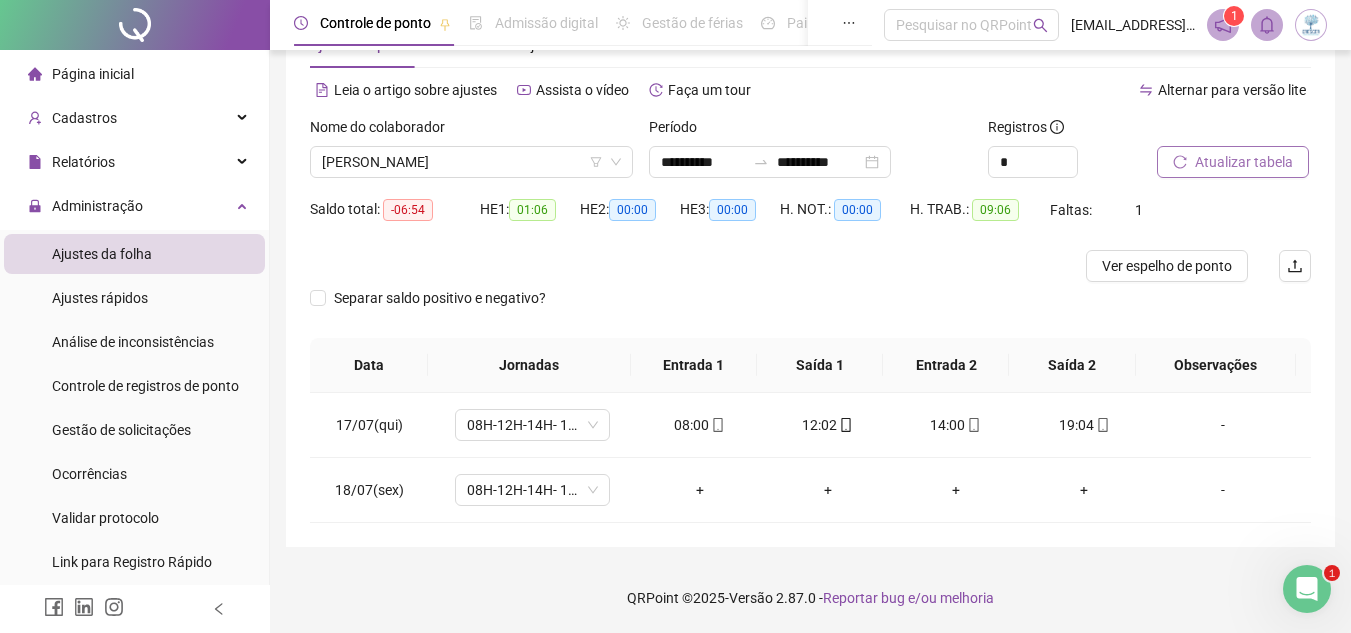 click on "Atualizar tabela" at bounding box center (1244, 162) 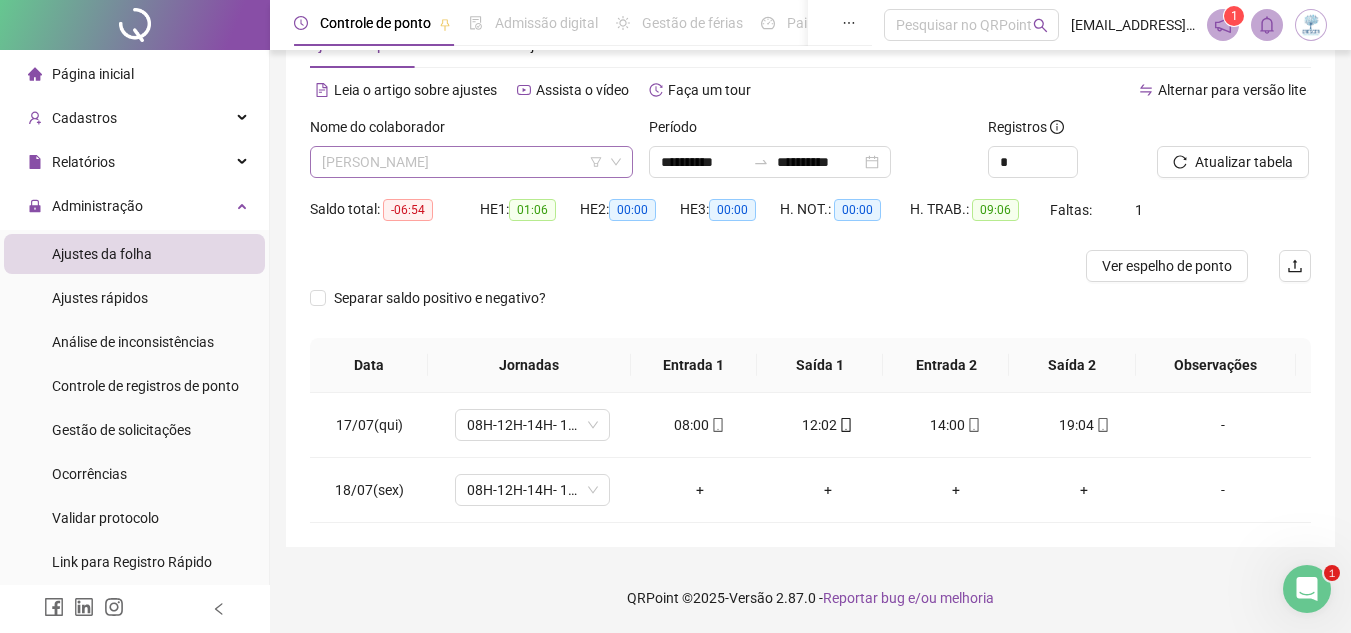 click on "[PERSON_NAME]" at bounding box center [471, 162] 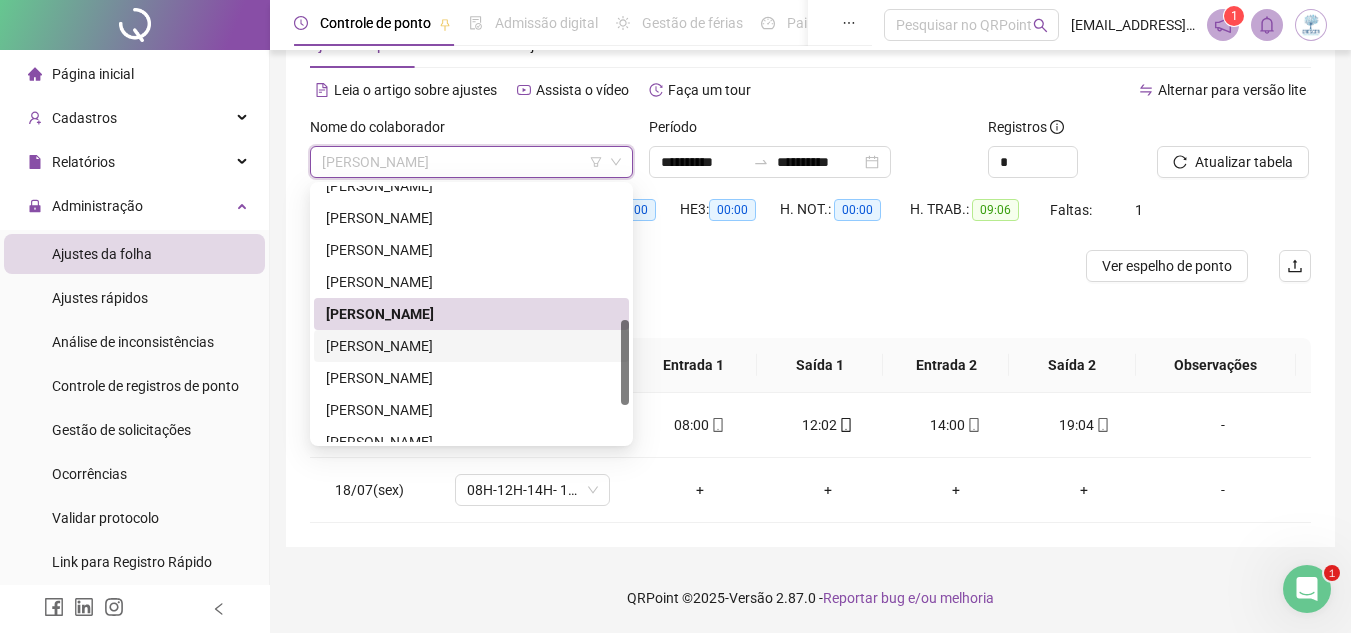 click on "[PERSON_NAME]" at bounding box center [471, 346] 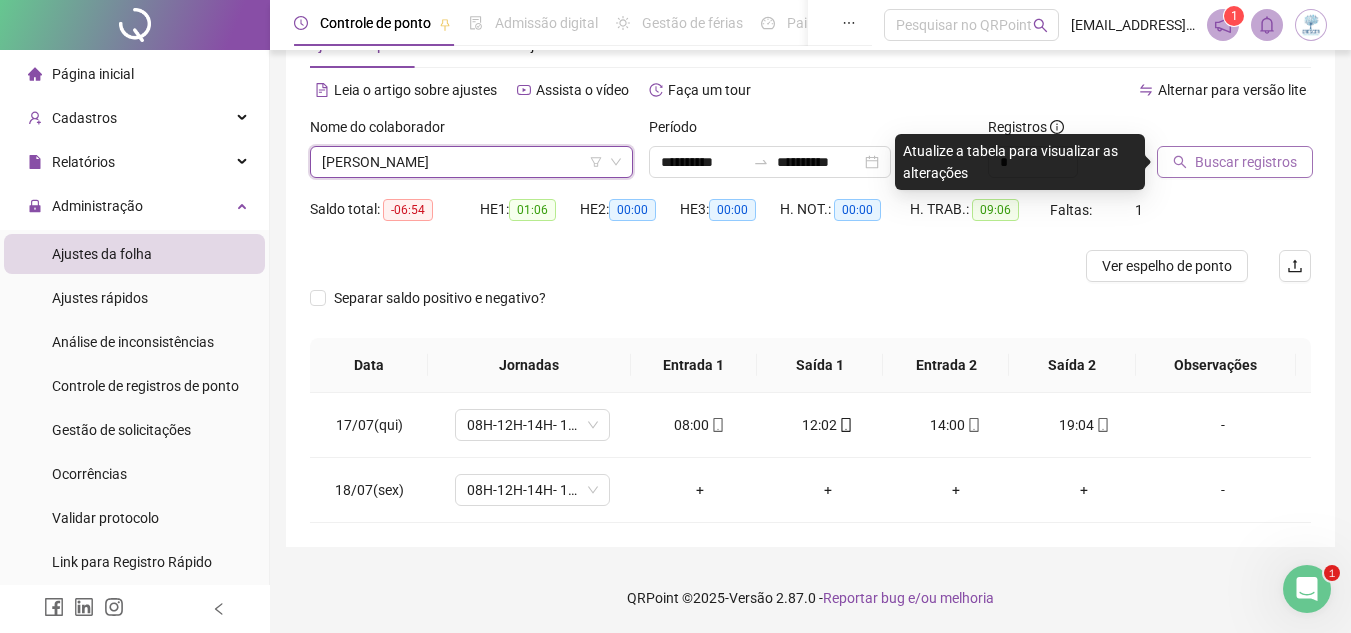 click on "Buscar registros" at bounding box center (1246, 162) 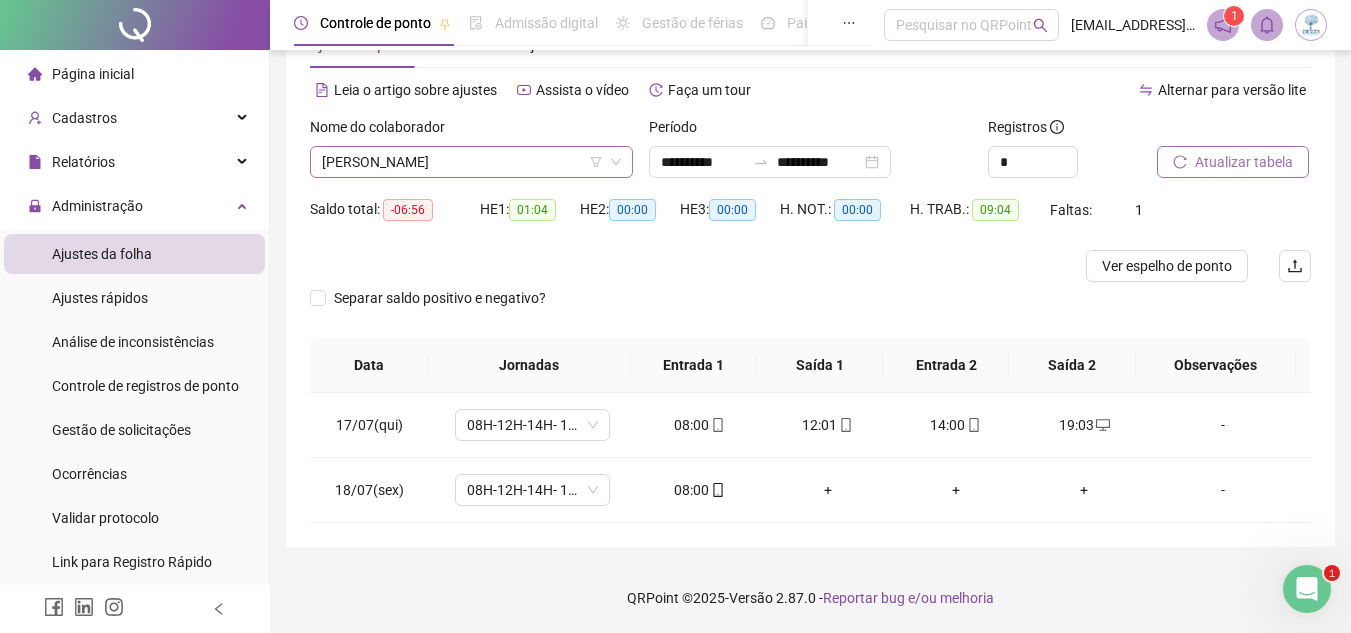 click on "[PERSON_NAME]" at bounding box center [471, 162] 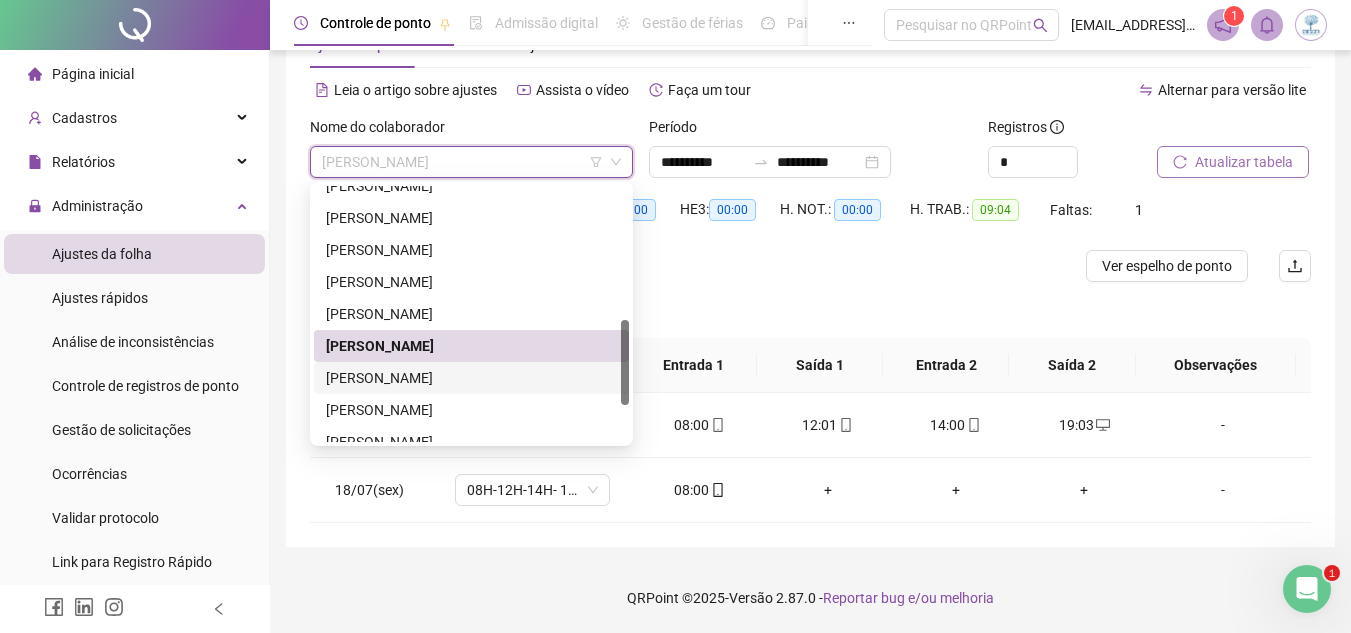 drag, startPoint x: 458, startPoint y: 373, endPoint x: 485, endPoint y: 373, distance: 27 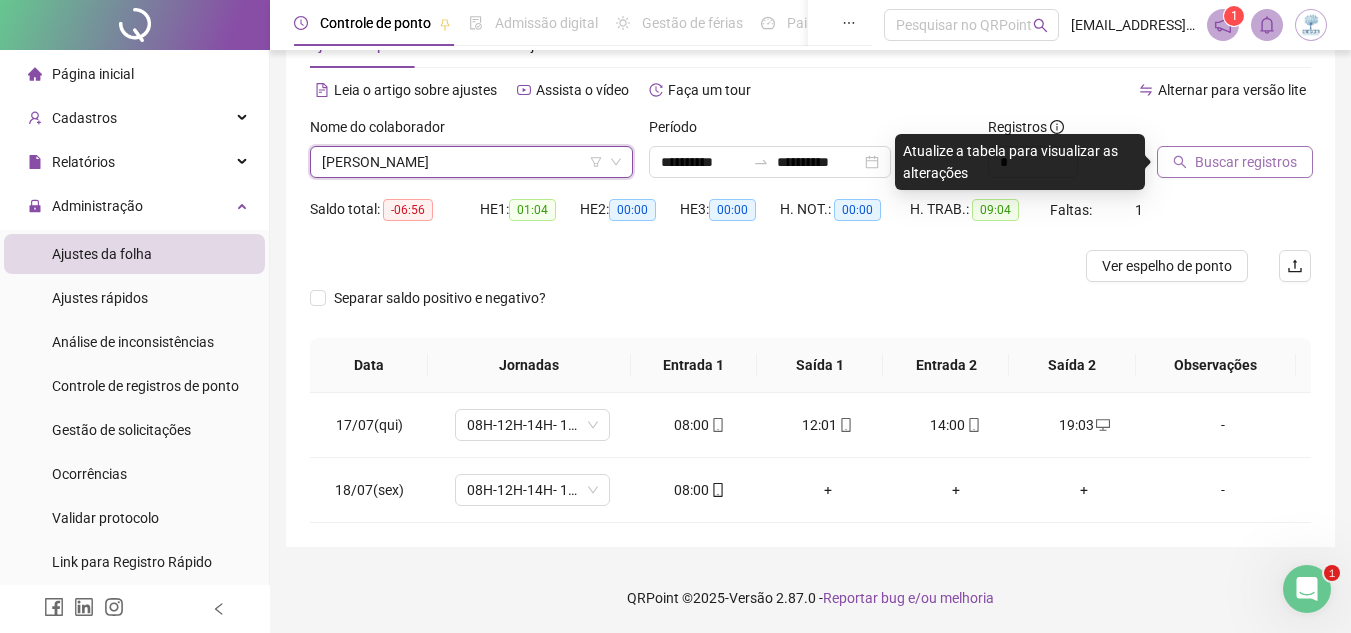 click on "Buscar registros" at bounding box center (1235, 162) 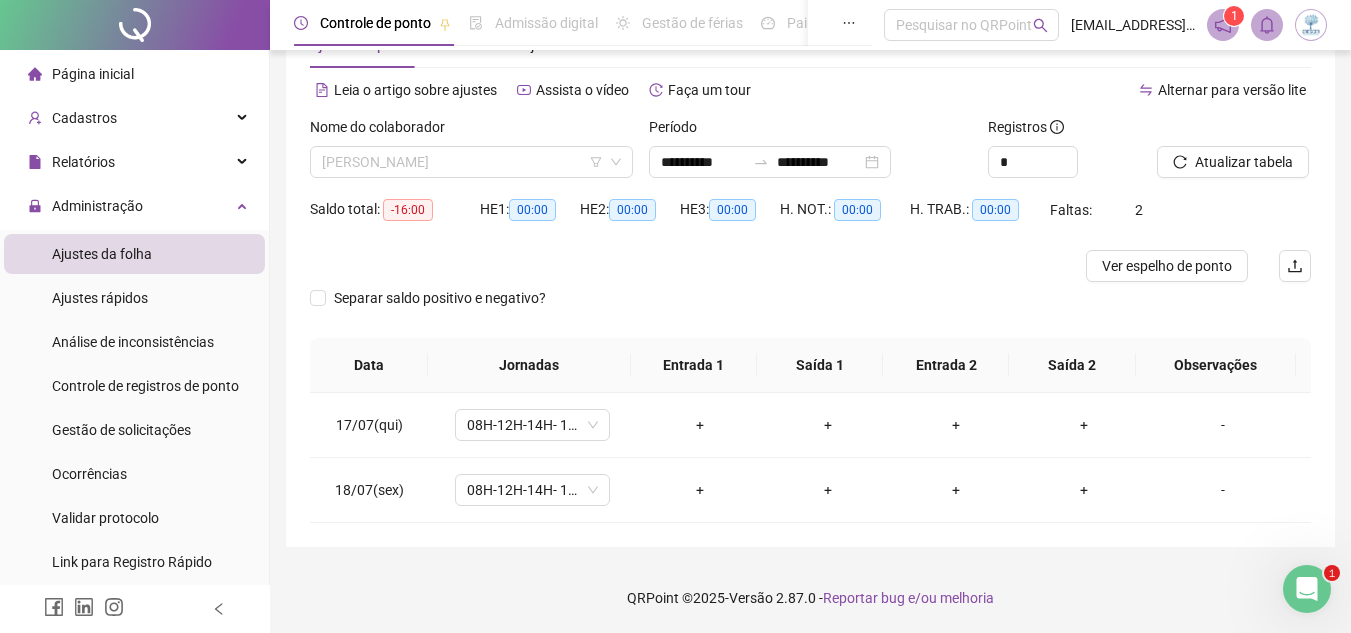 click on "[PERSON_NAME]" at bounding box center [471, 162] 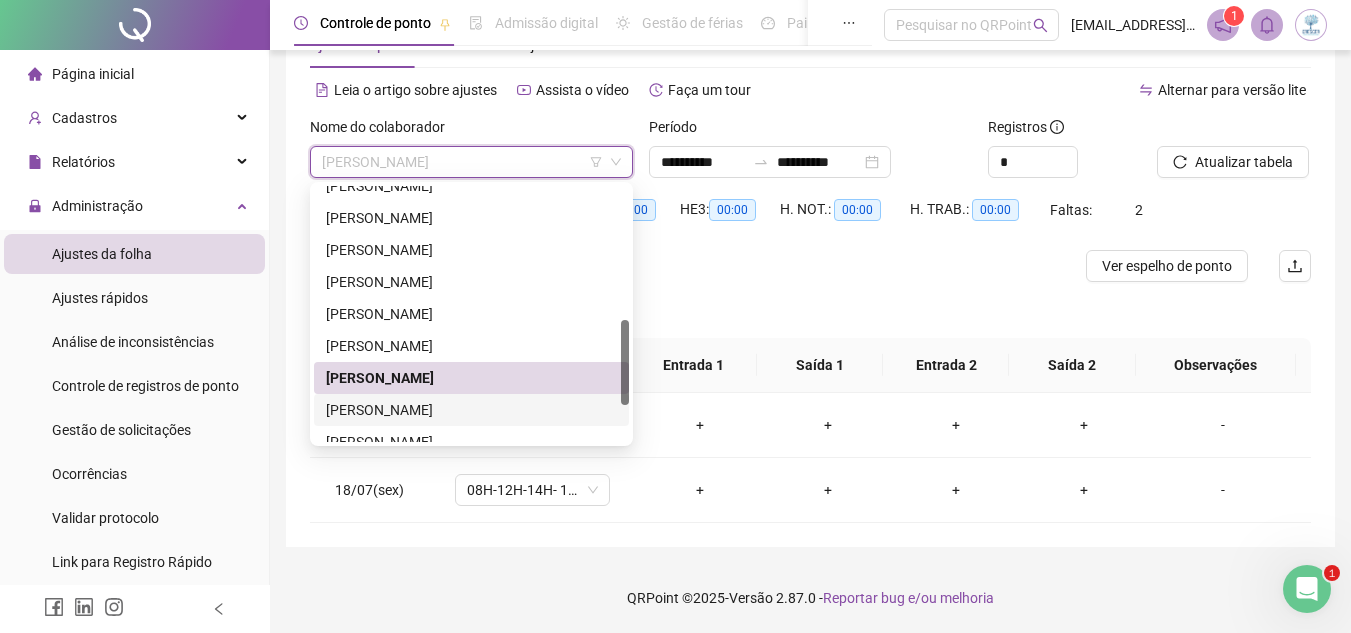 click on "[PERSON_NAME]" at bounding box center [471, 410] 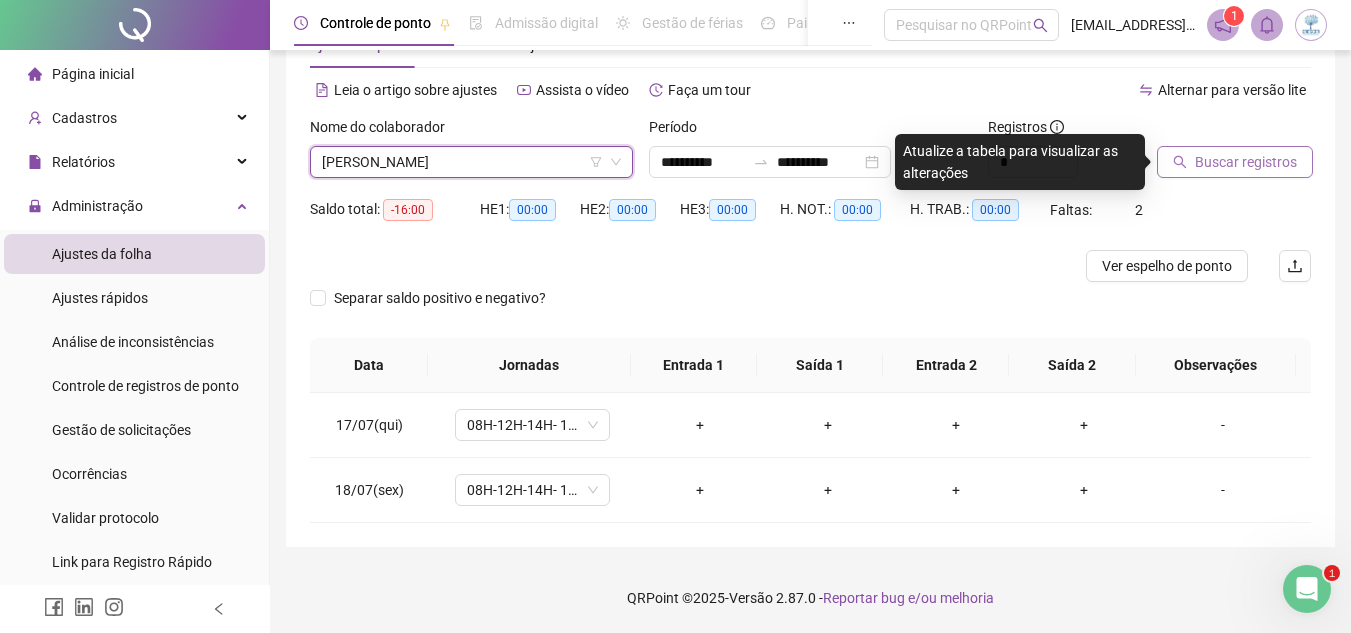 click 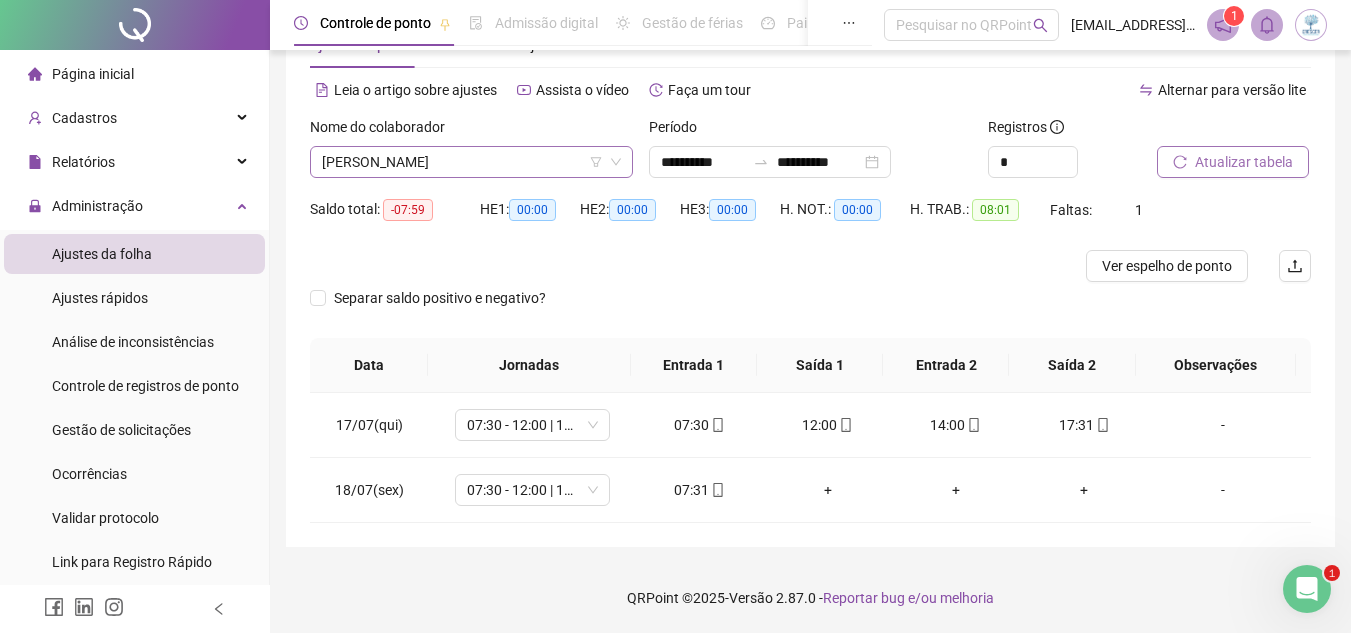 click on "[PERSON_NAME]" at bounding box center [471, 162] 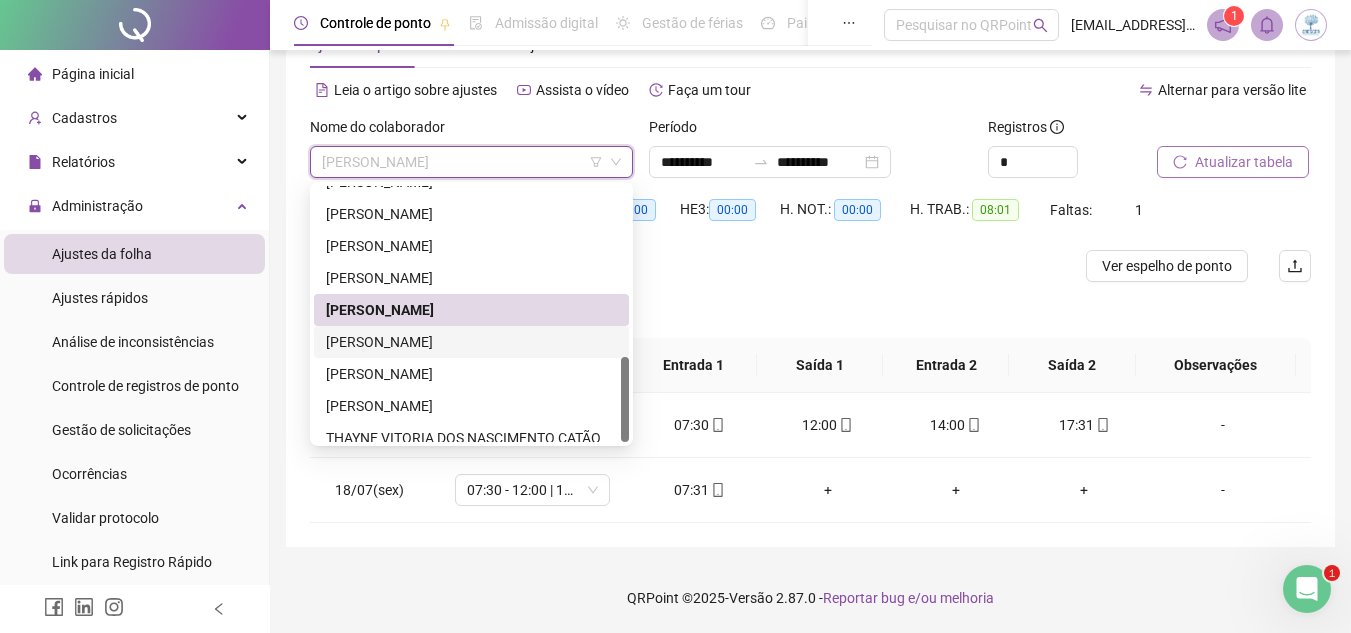 scroll, scrollTop: 512, scrollLeft: 0, axis: vertical 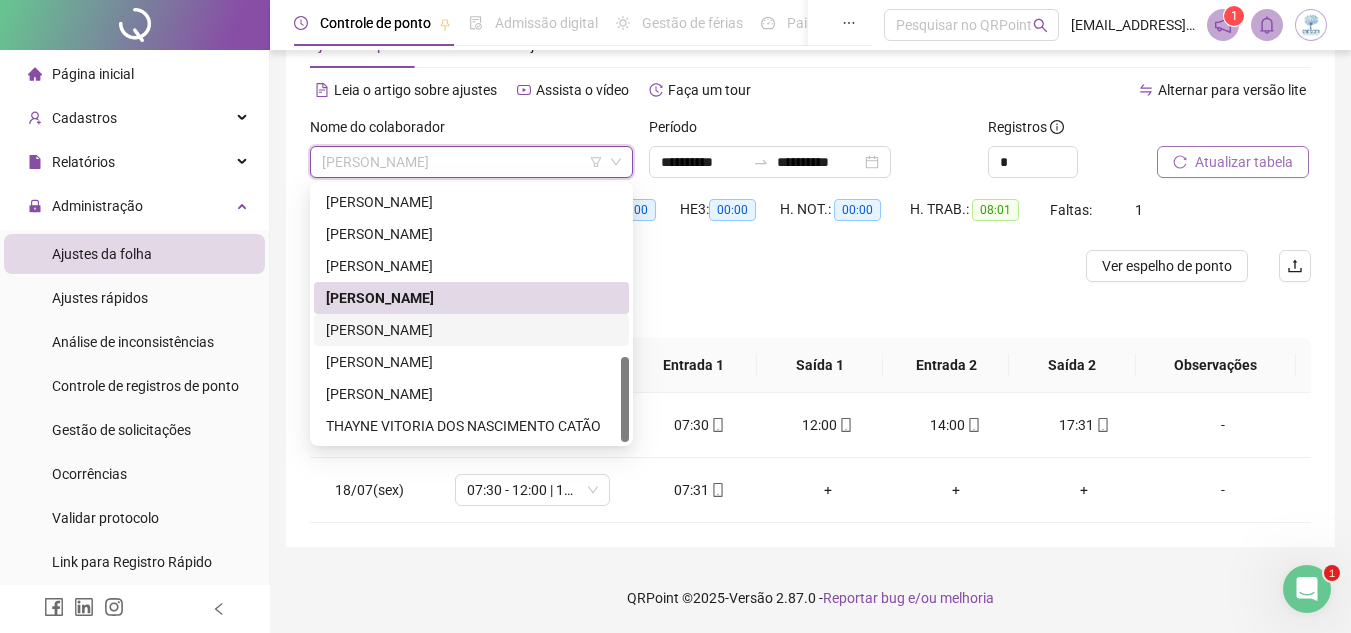 click on "[PERSON_NAME]" at bounding box center (471, 330) 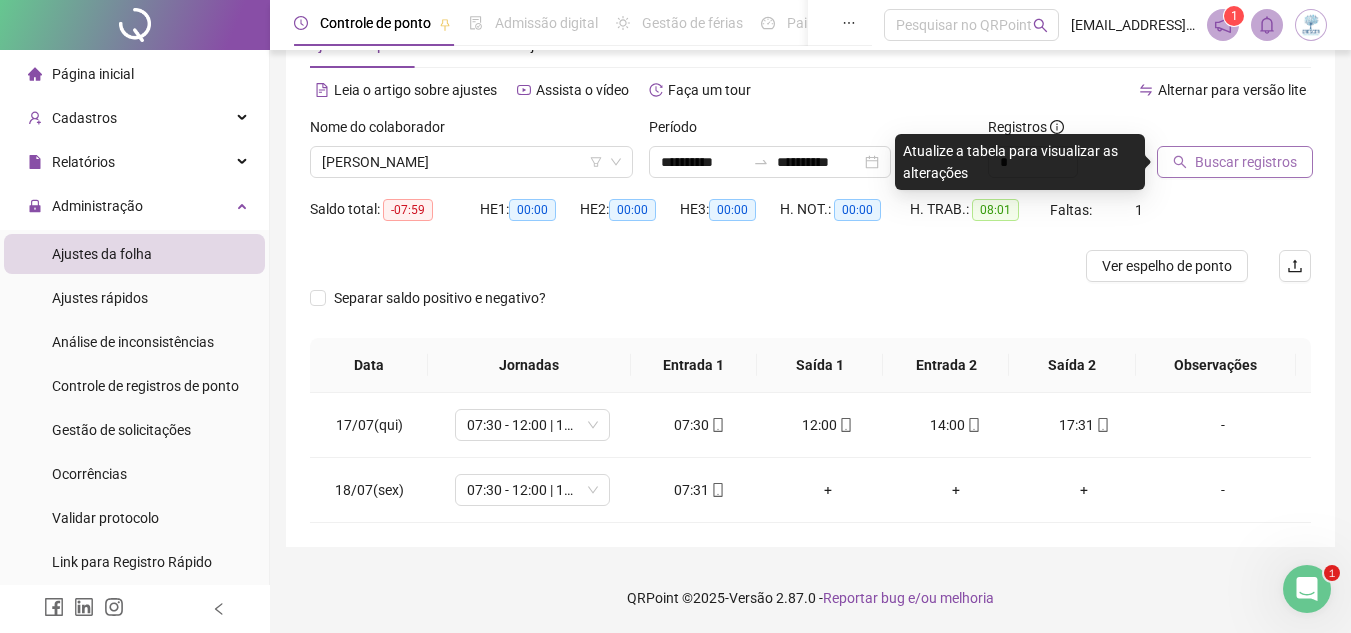 click on "Buscar registros" at bounding box center (1246, 162) 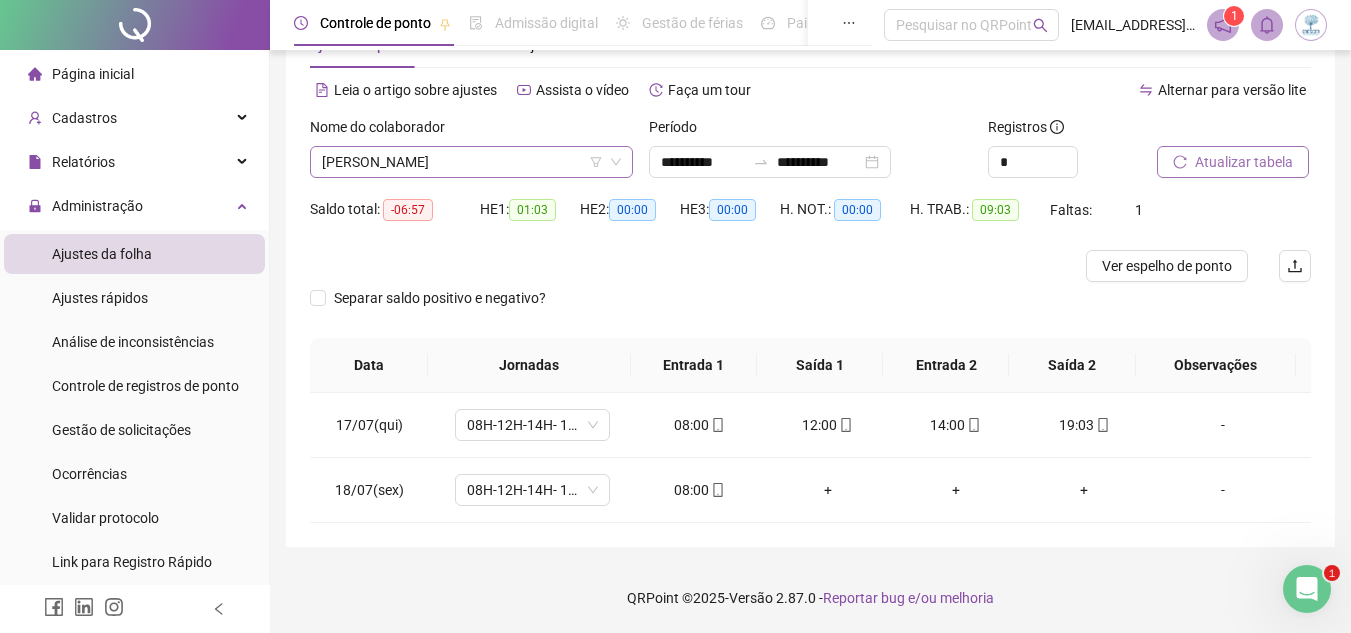 click on "[PERSON_NAME]" at bounding box center [471, 162] 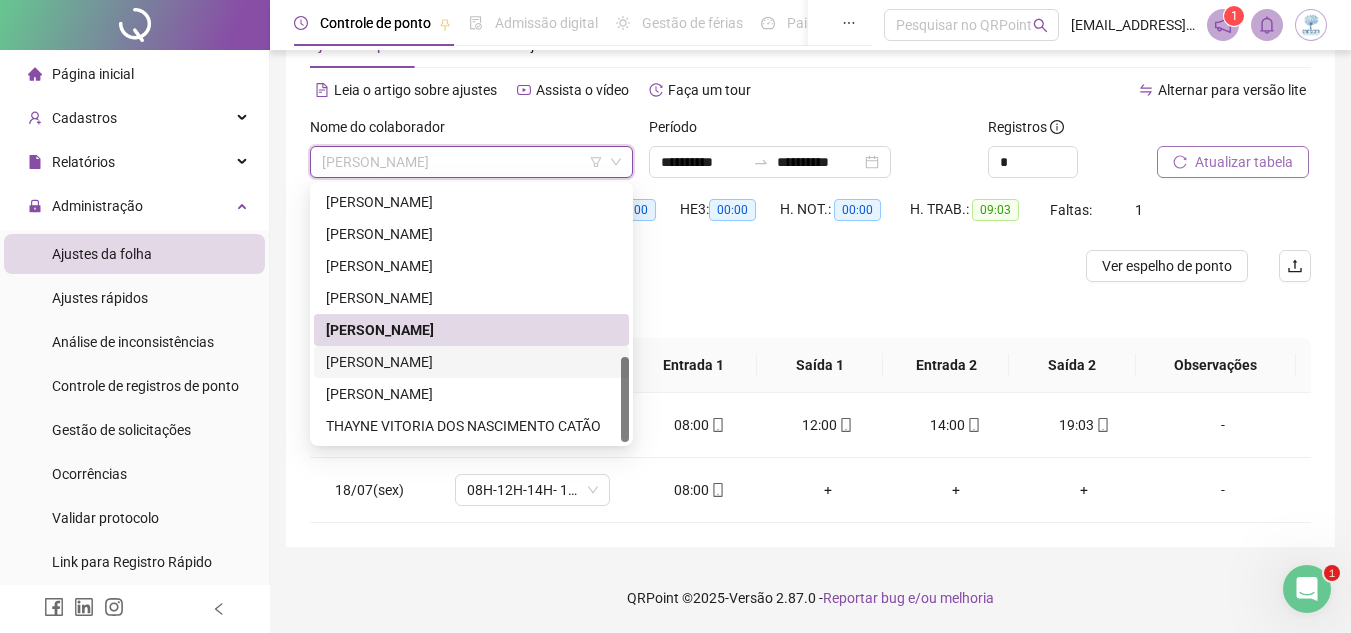 click on "[PERSON_NAME]" at bounding box center [471, 362] 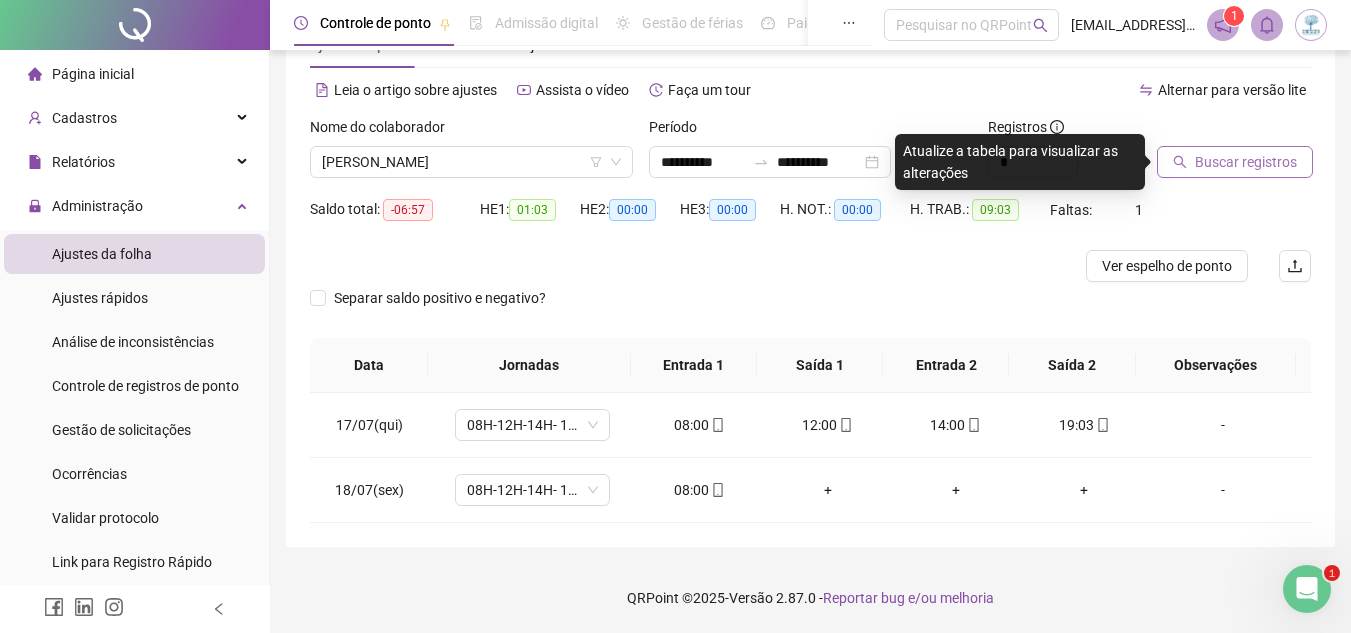 click 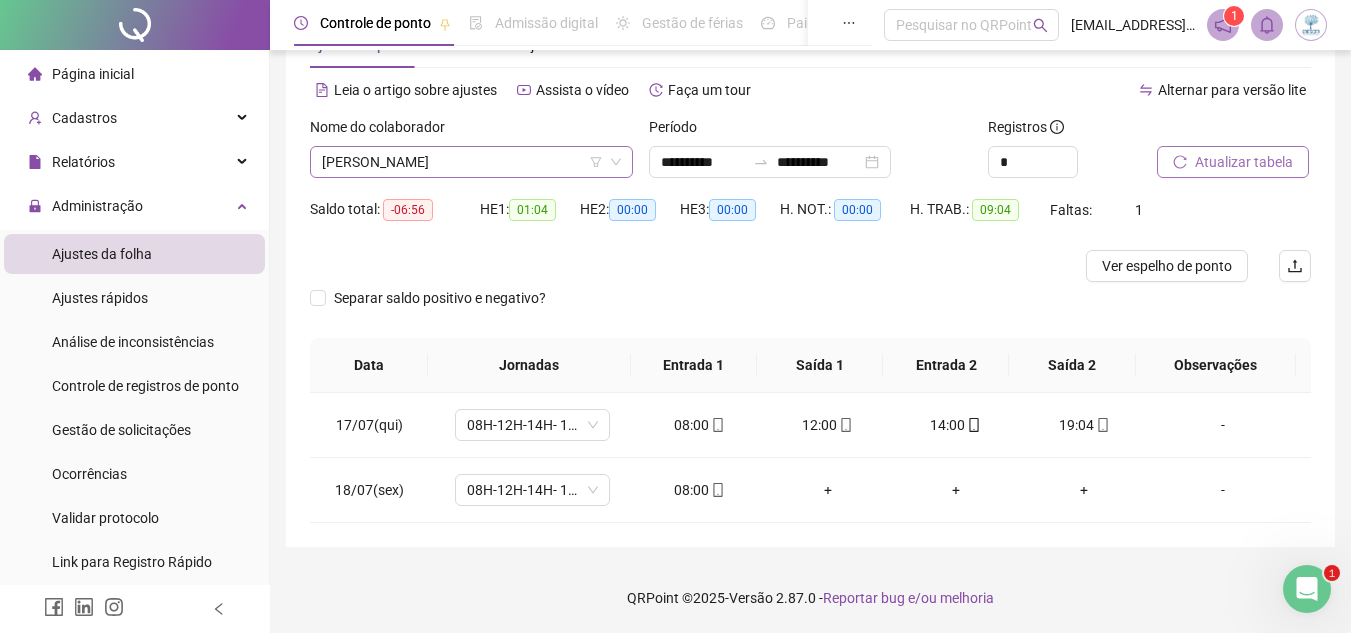 click on "[PERSON_NAME]" at bounding box center (471, 162) 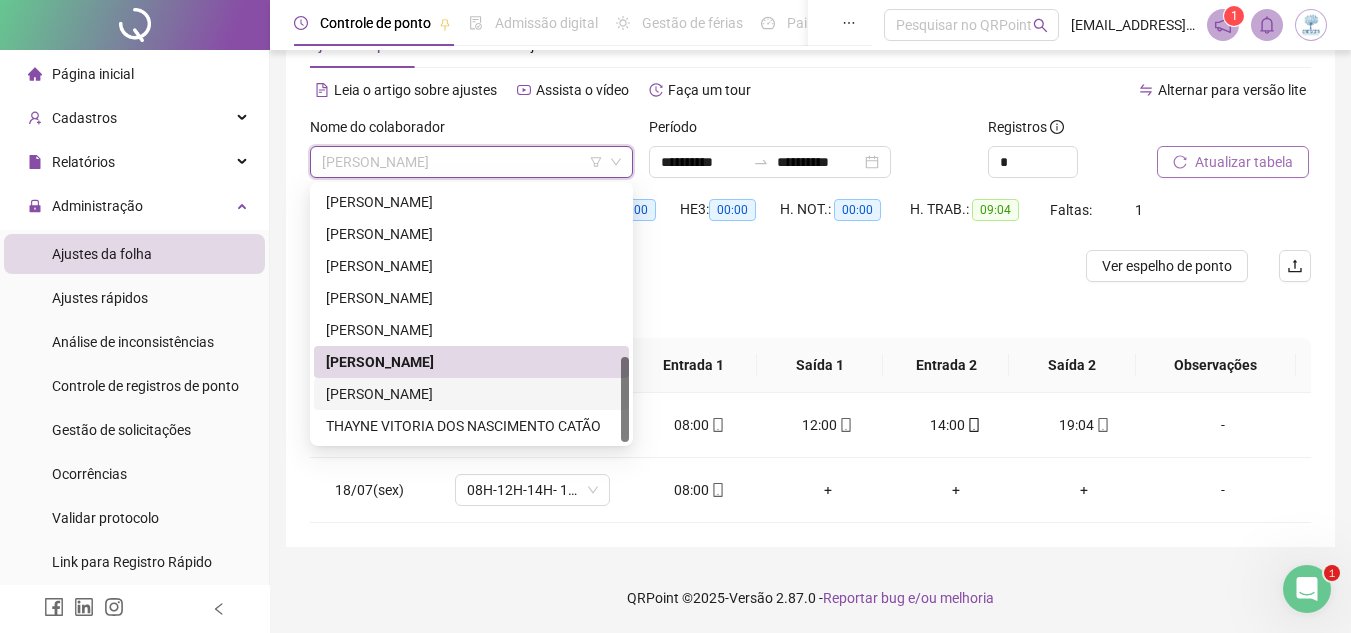 click on "[PERSON_NAME]" at bounding box center (471, 394) 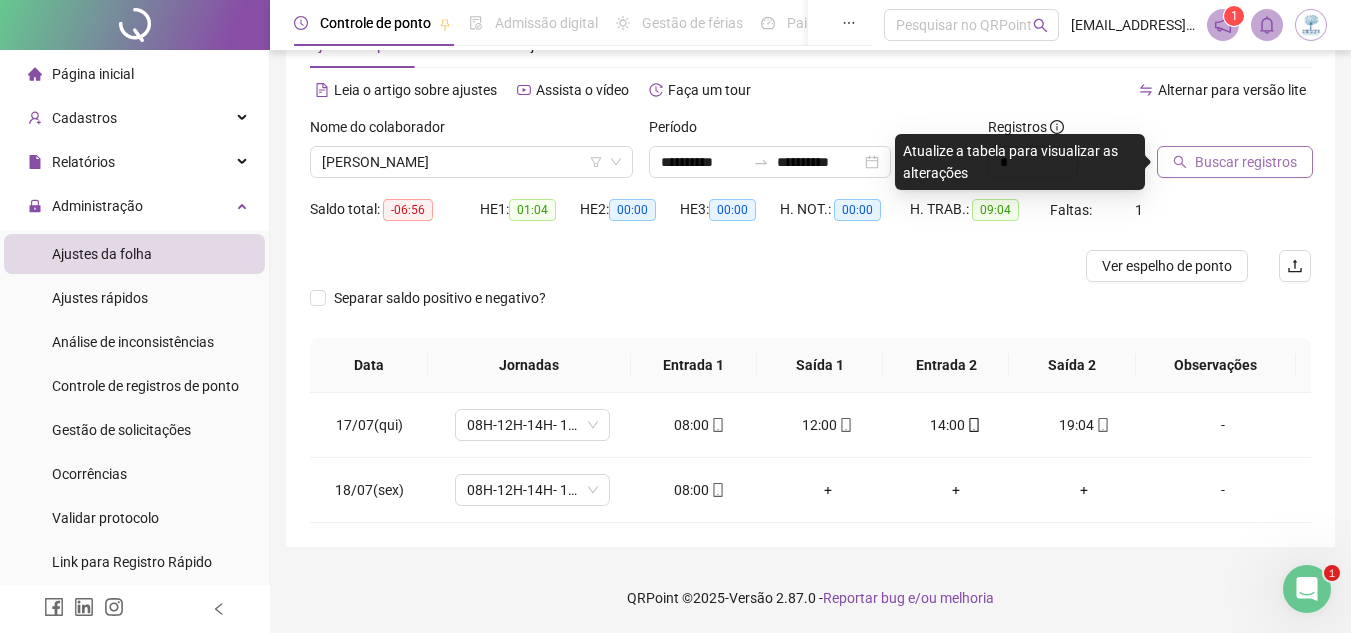 click on "Buscar registros" at bounding box center [1234, 155] 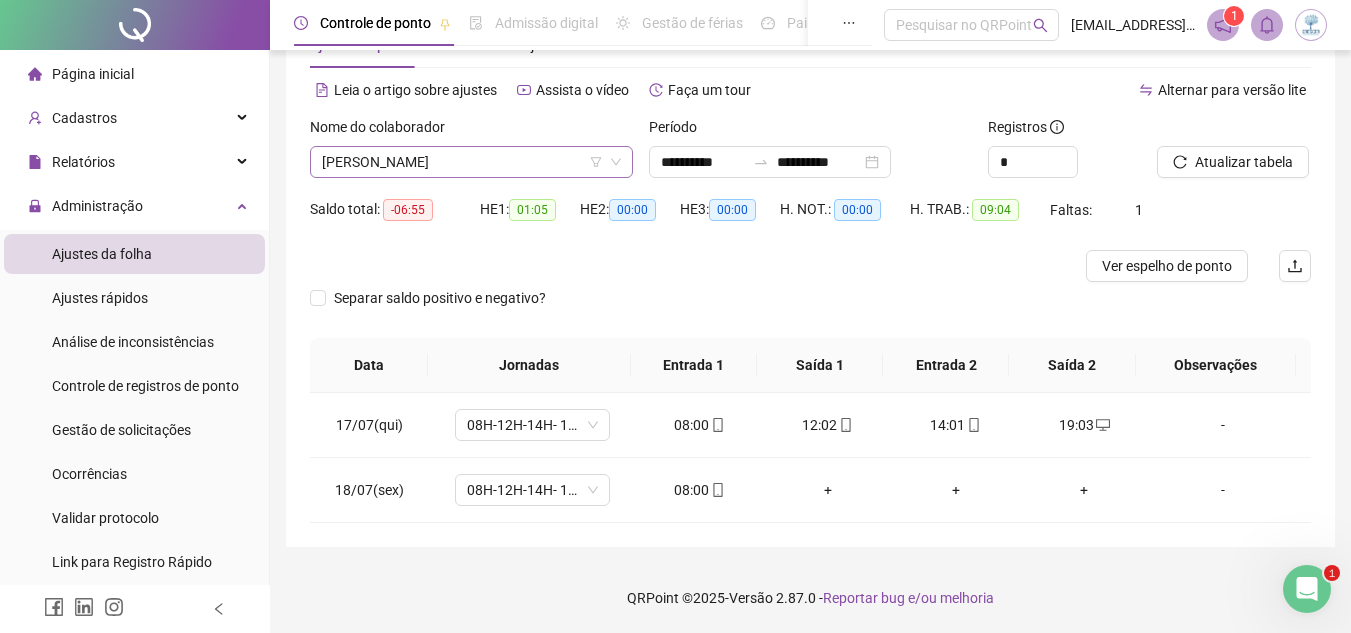 click on "[PERSON_NAME]" at bounding box center (471, 162) 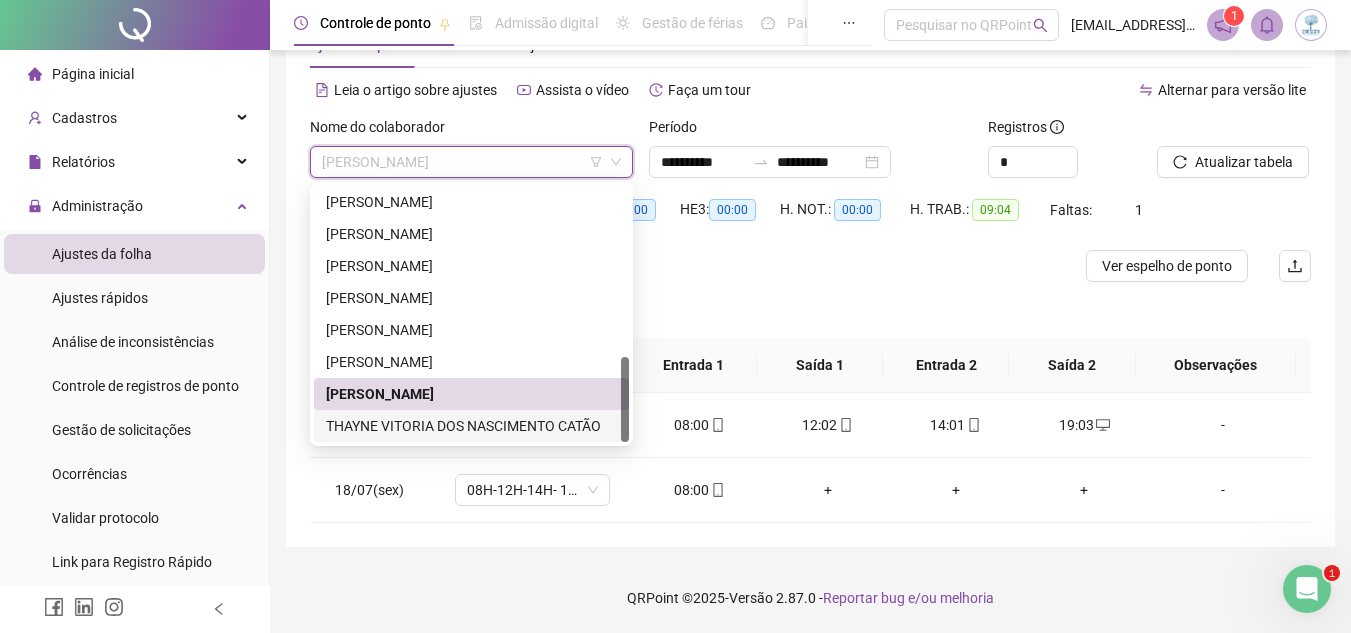drag, startPoint x: 521, startPoint y: 429, endPoint x: 808, endPoint y: 398, distance: 288.66937 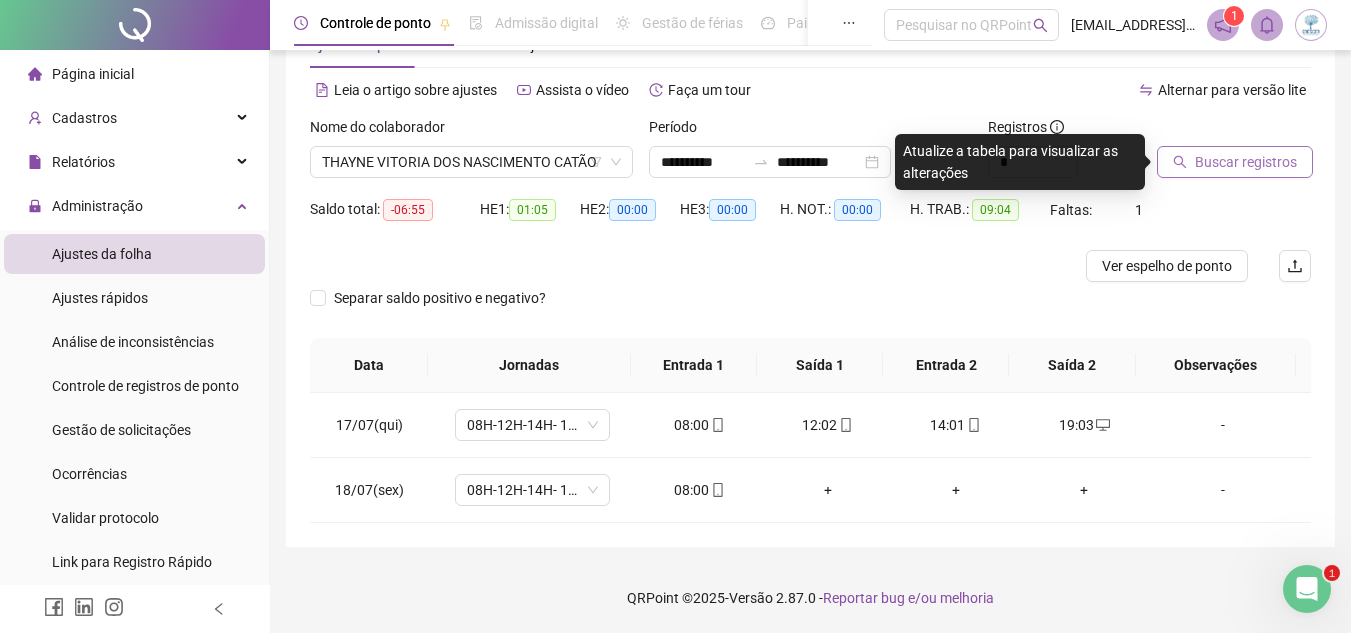 click on "Buscar registros" at bounding box center [1246, 162] 